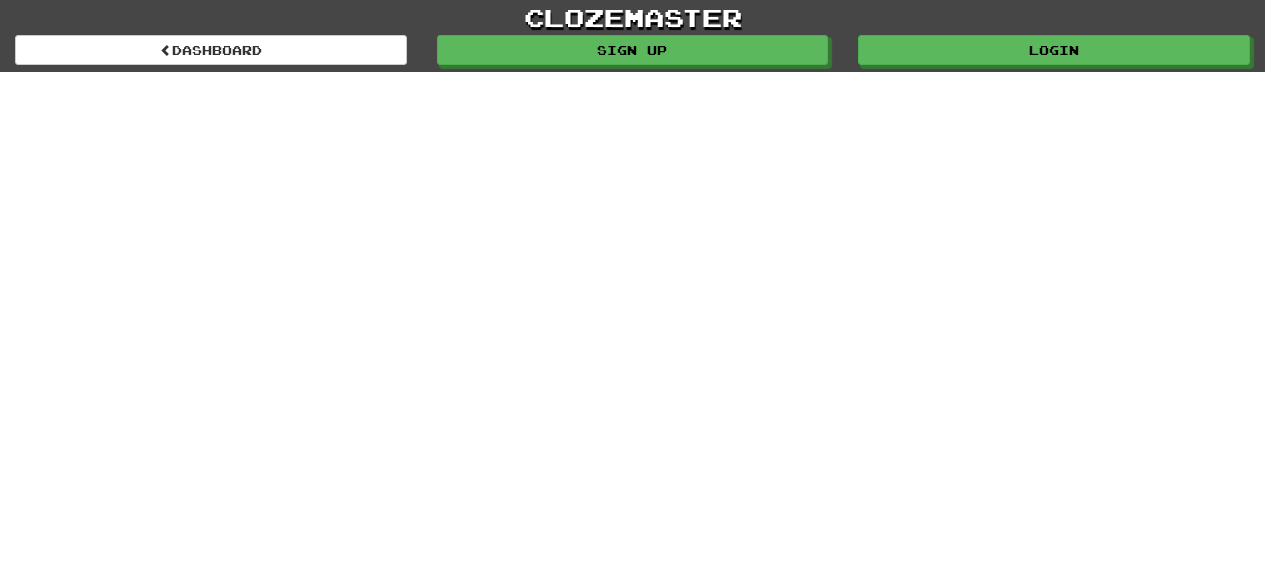 scroll, scrollTop: 0, scrollLeft: 0, axis: both 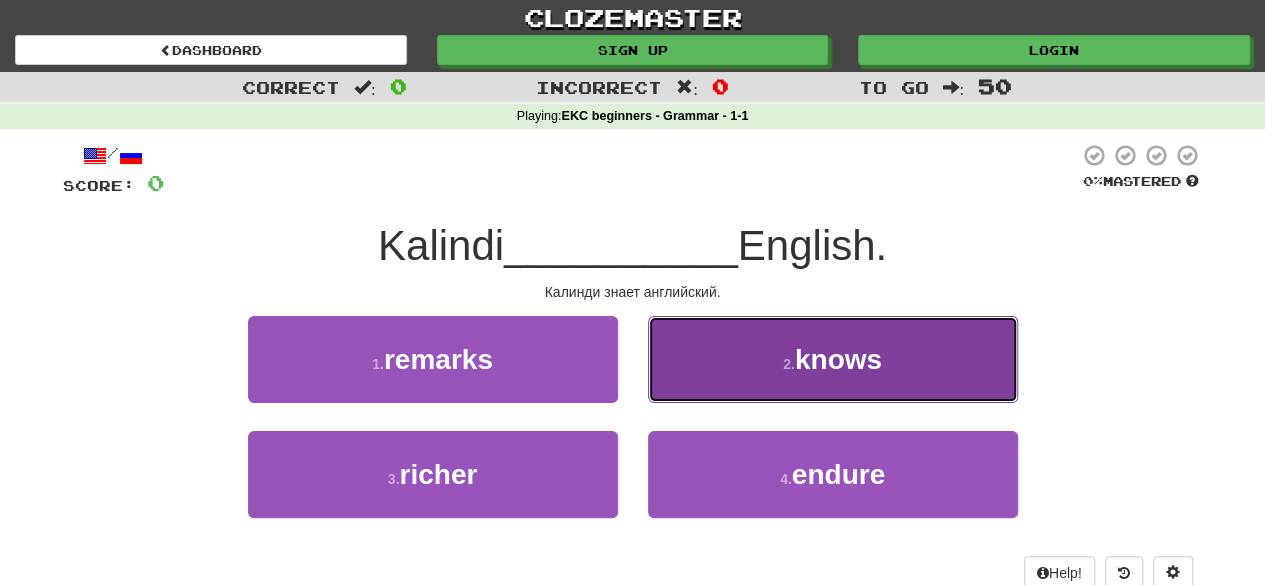 click on "2 .  knows" at bounding box center (833, 359) 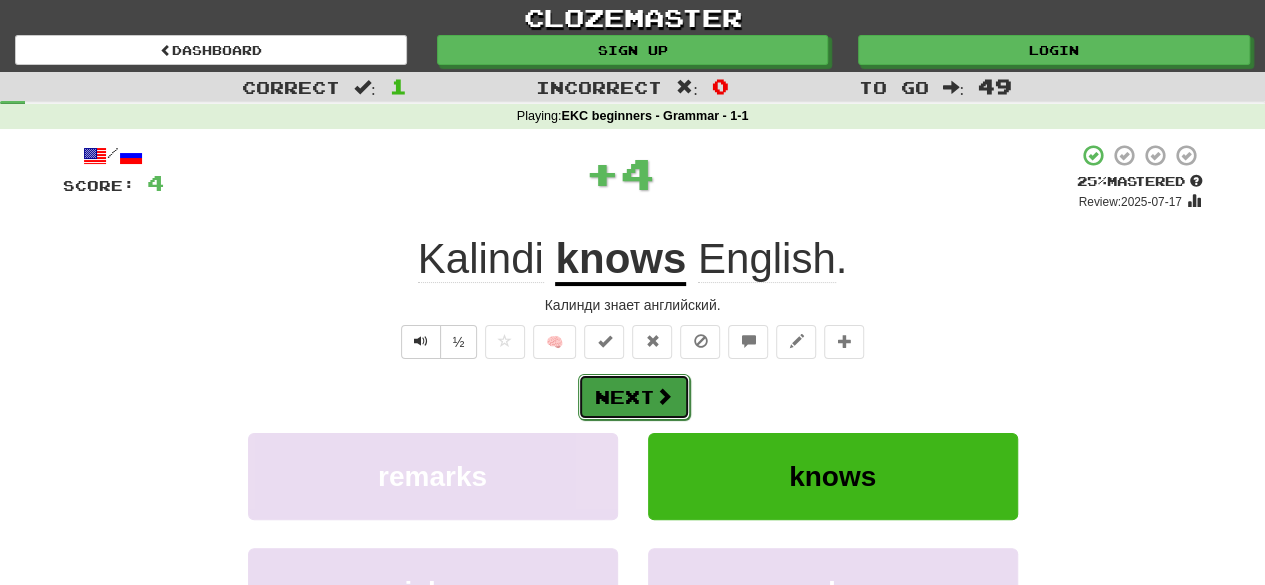 click on "Next" at bounding box center [634, 397] 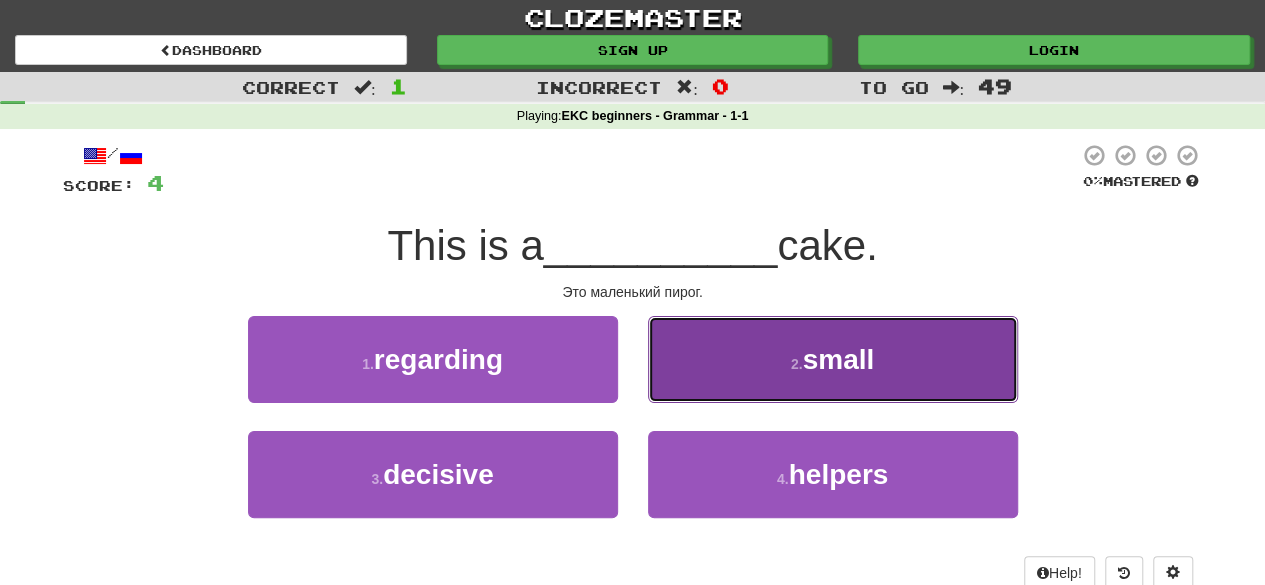 click on "small" at bounding box center (839, 359) 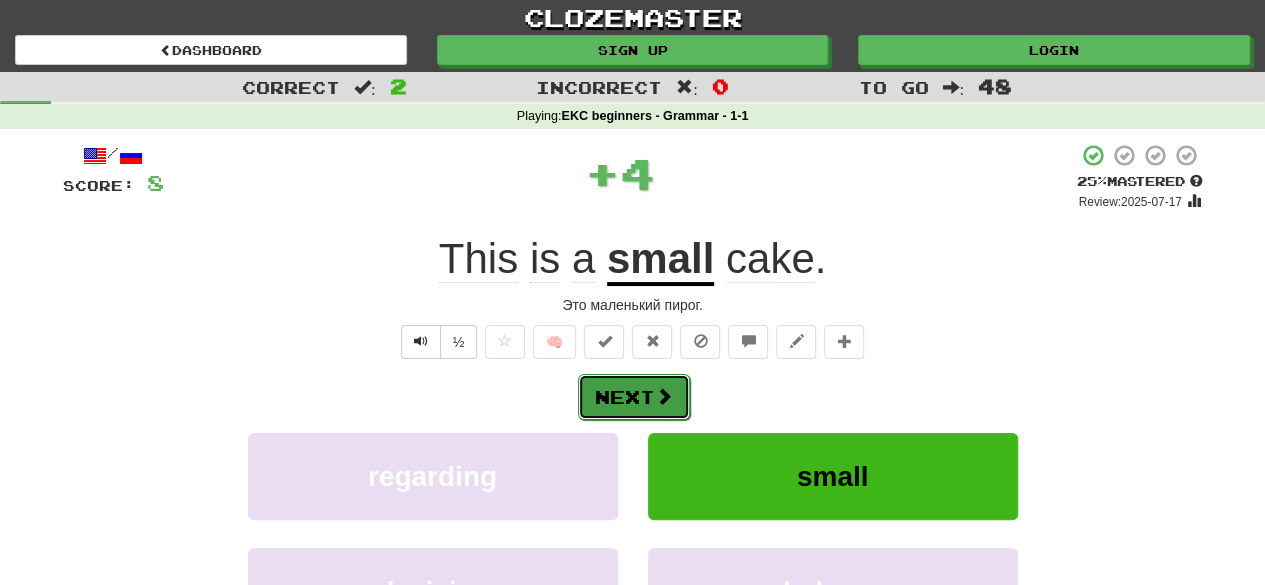 click on "Next" at bounding box center (634, 397) 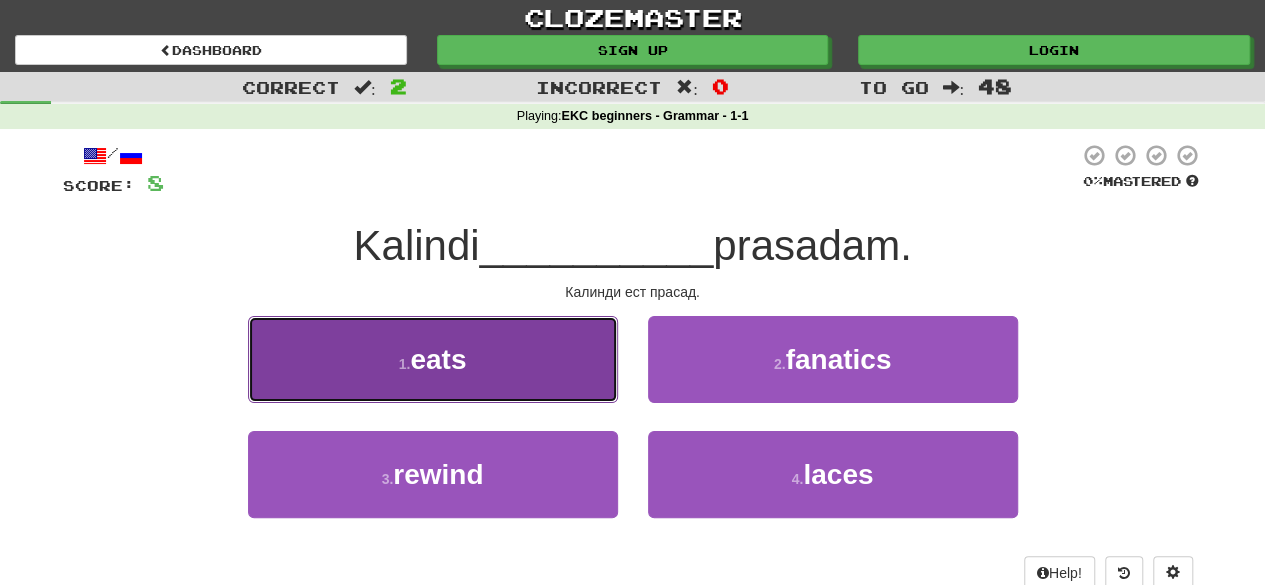 click on "1 .  eats" at bounding box center (433, 359) 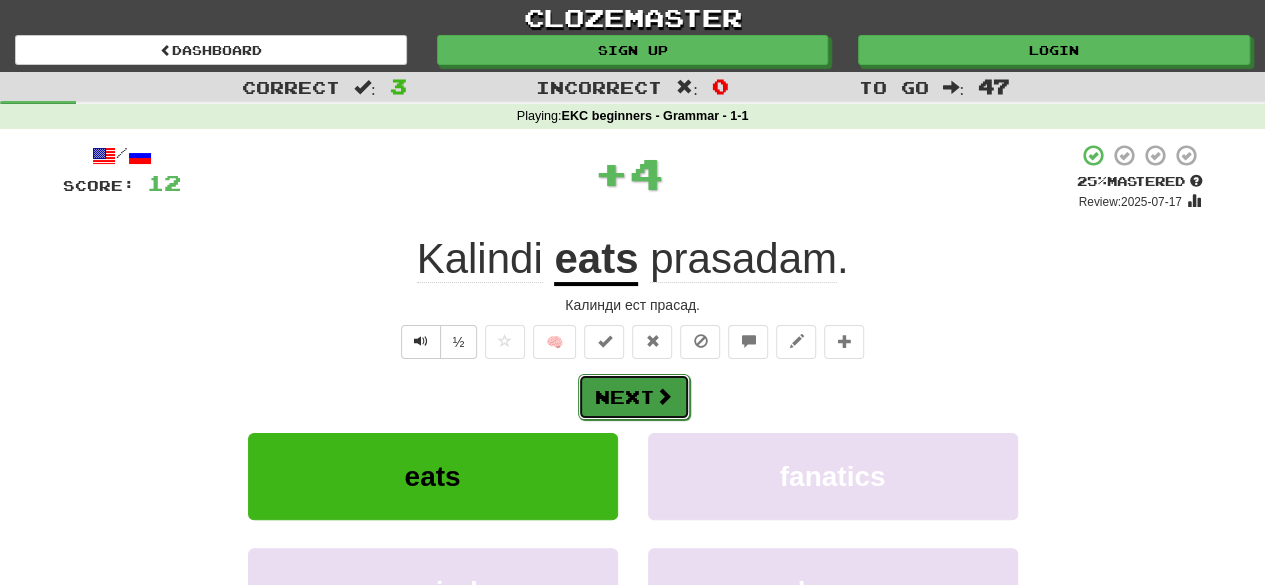 click on "Next" at bounding box center (634, 397) 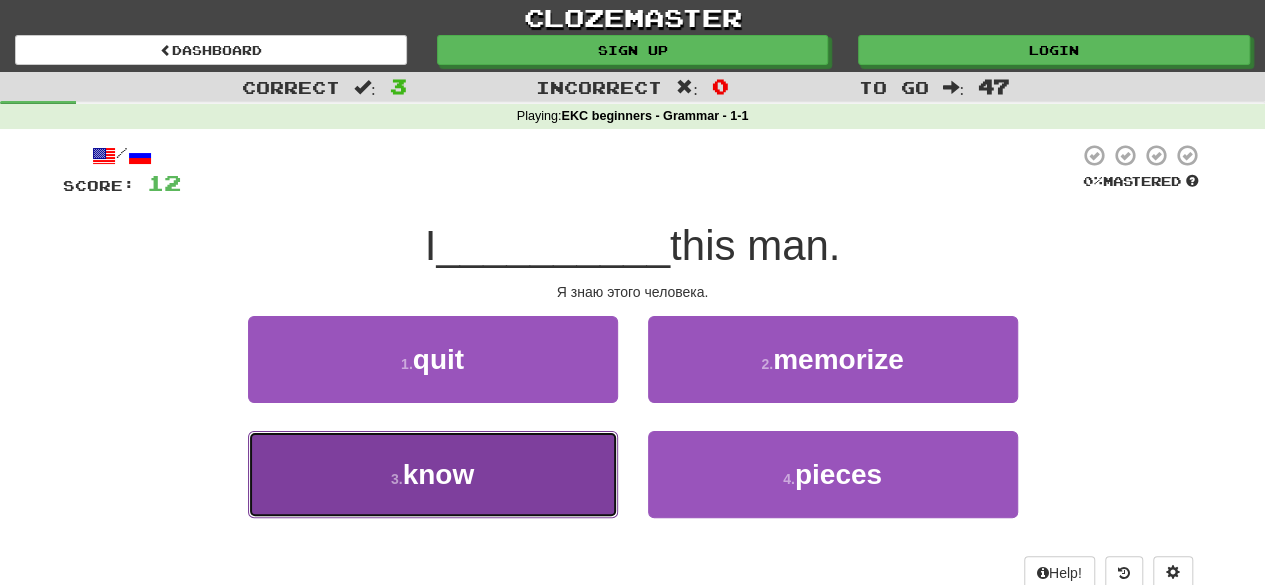 click on "know" at bounding box center [439, 474] 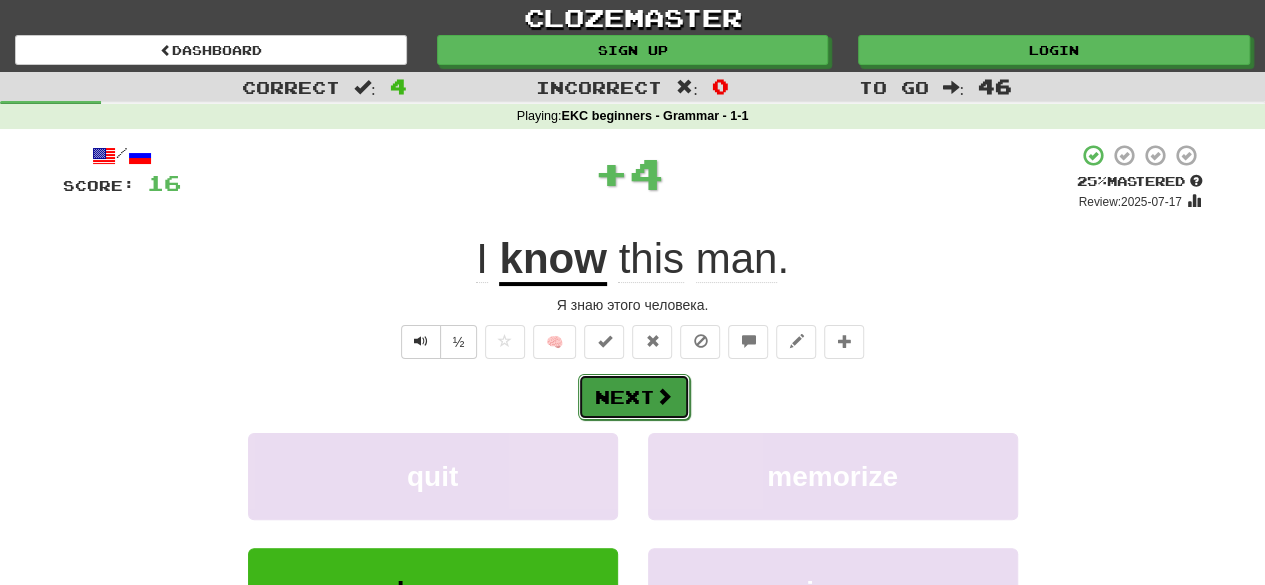 click on "Next" at bounding box center [634, 397] 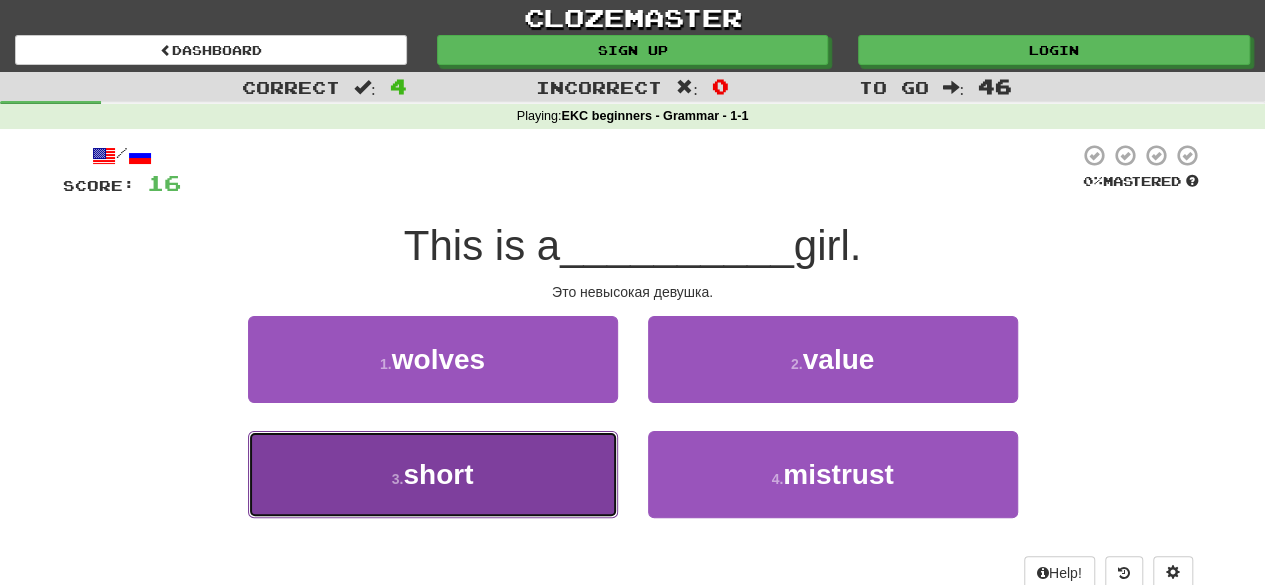 click on "short" at bounding box center [438, 474] 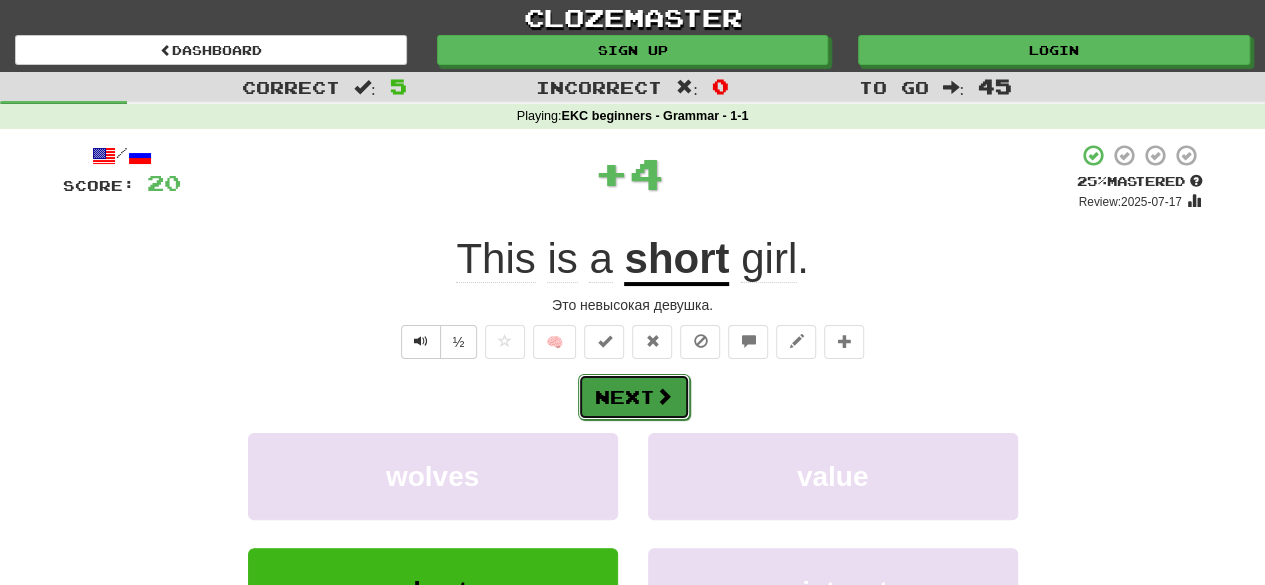 click on "Next" at bounding box center (634, 397) 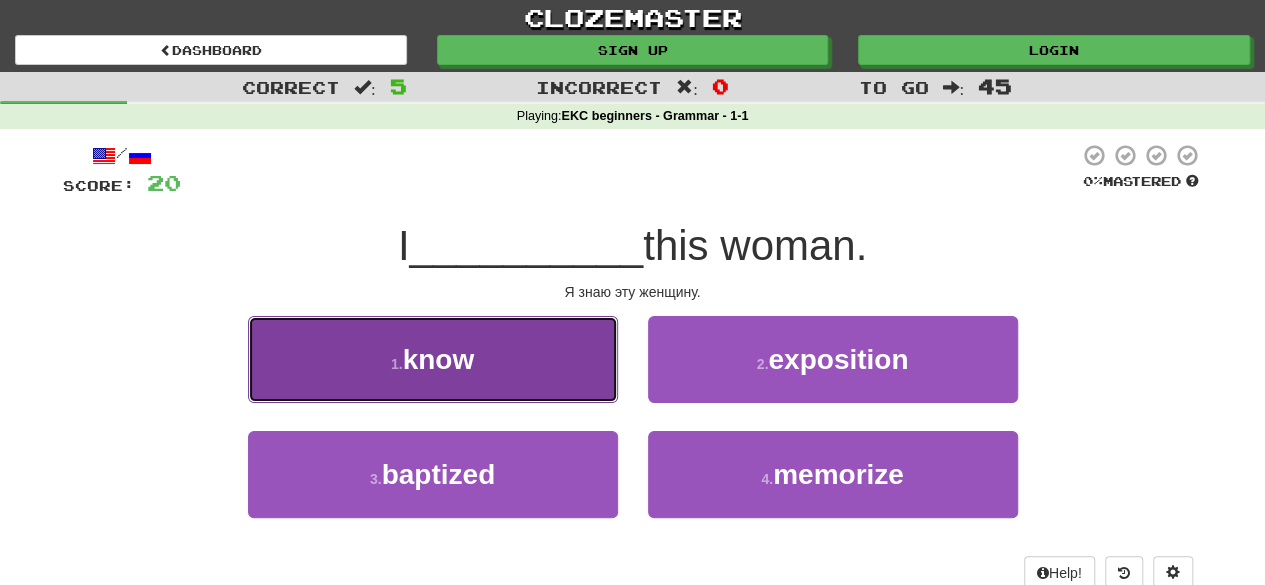 click on "1 .  know" at bounding box center (433, 359) 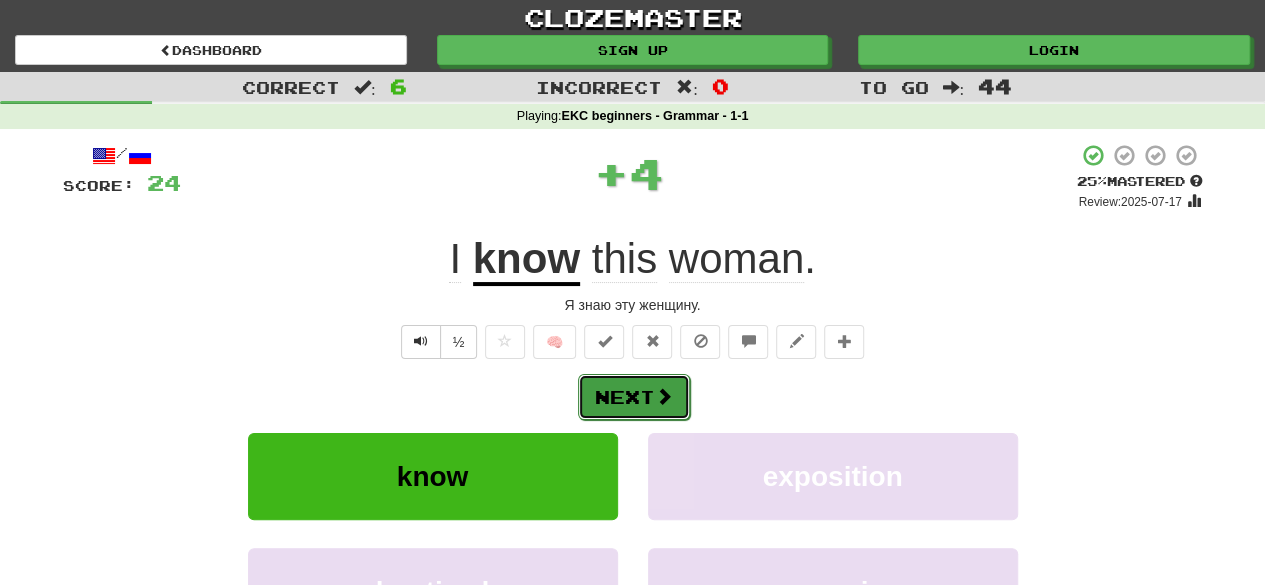 click on "Next" at bounding box center [634, 397] 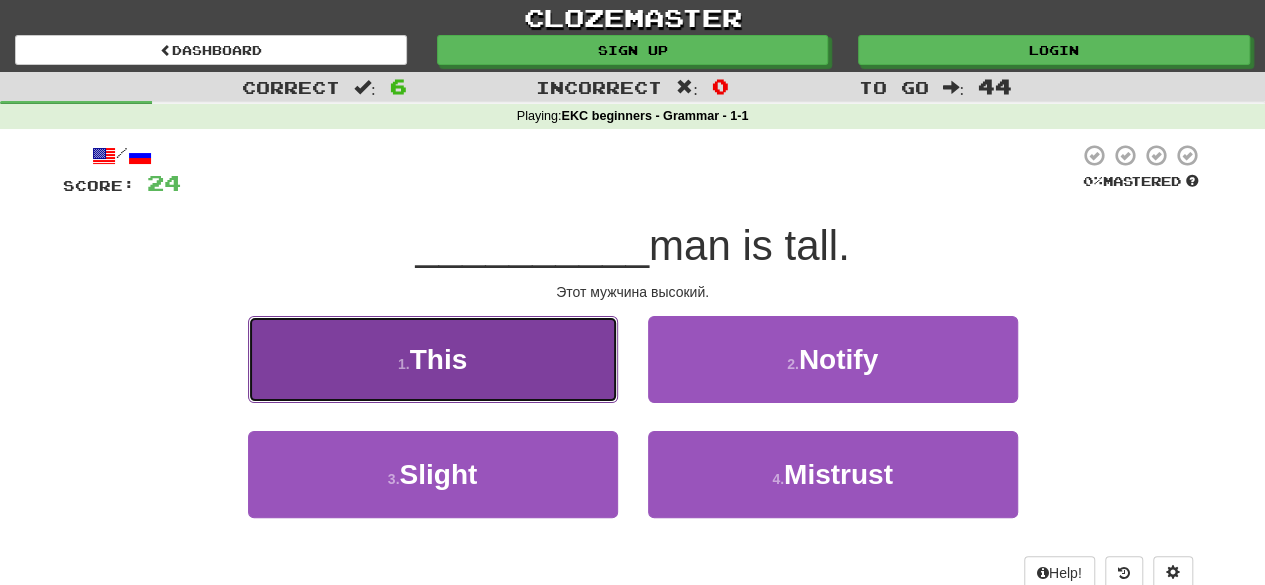 click on "This" at bounding box center [439, 359] 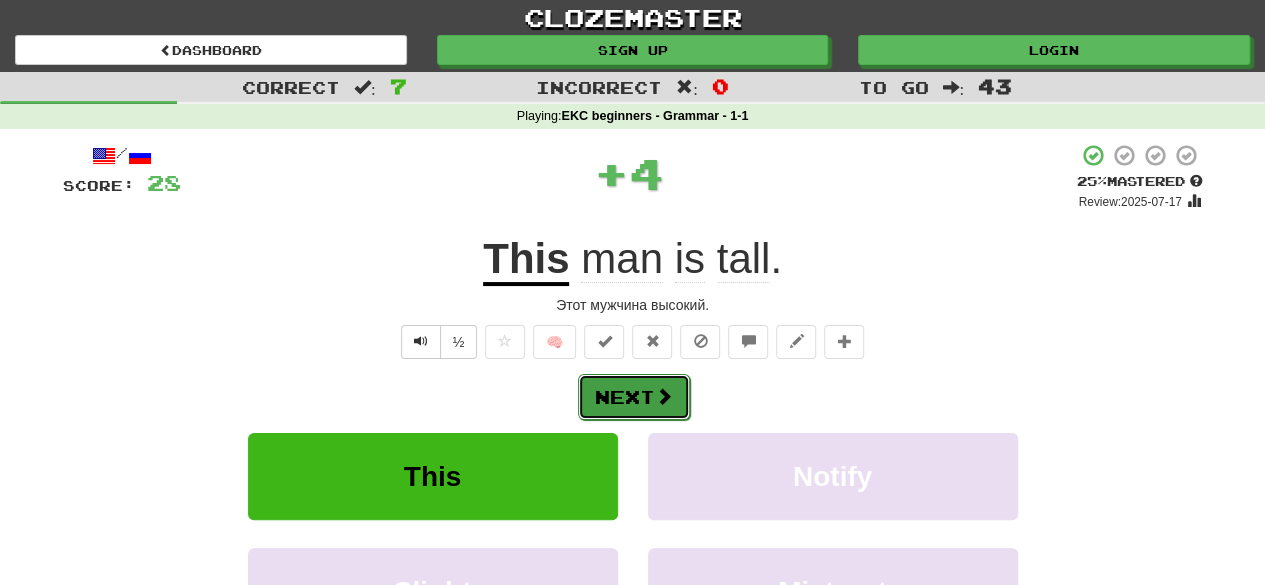 click on "Next" at bounding box center [634, 397] 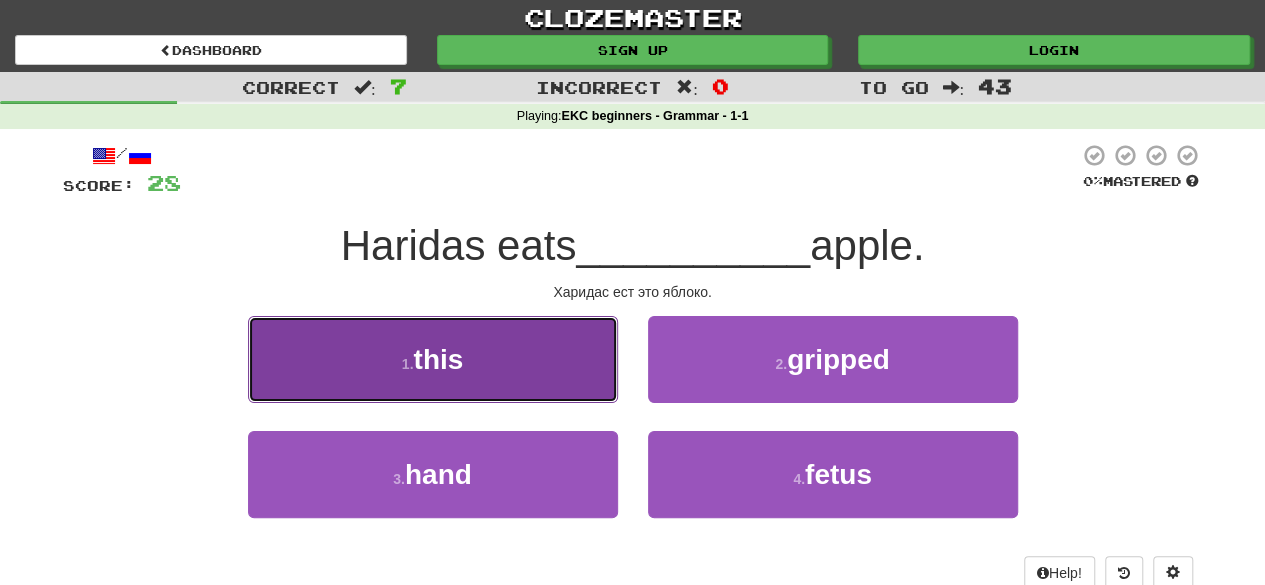 click on "this" at bounding box center [438, 359] 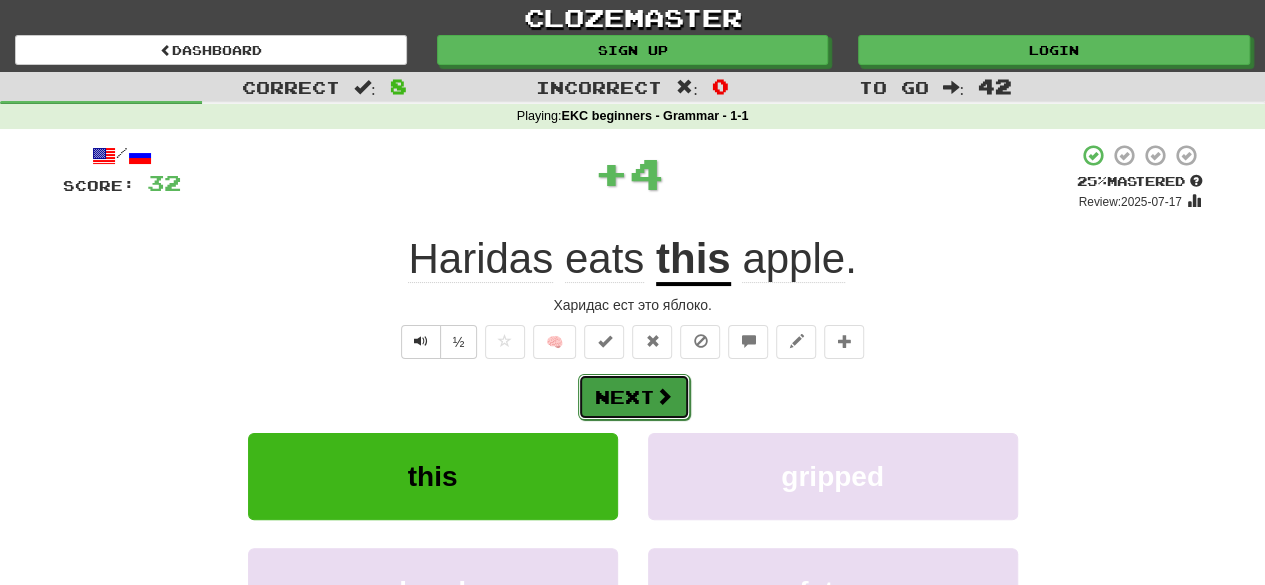 click on "Next" at bounding box center (634, 397) 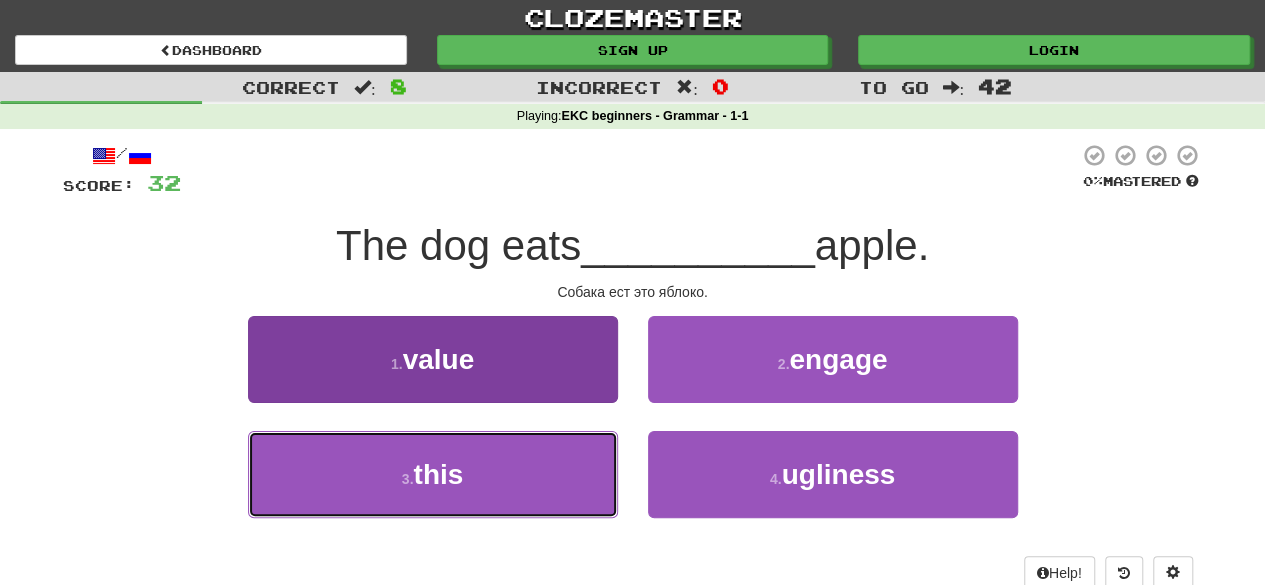 click on "this" at bounding box center [438, 474] 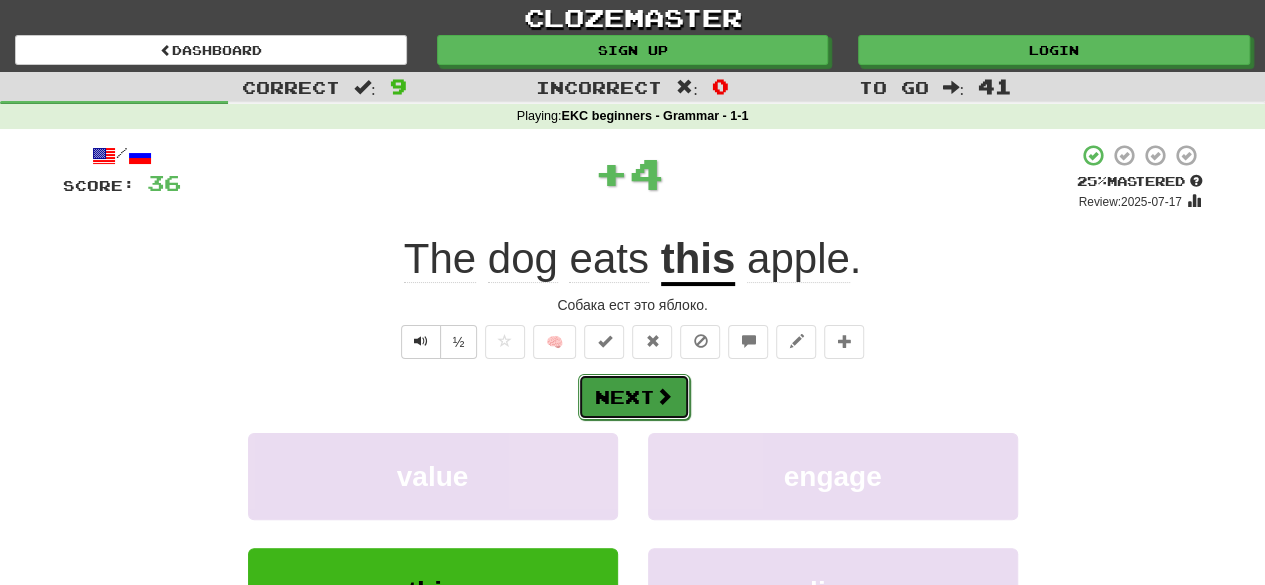 click on "Next" at bounding box center (634, 397) 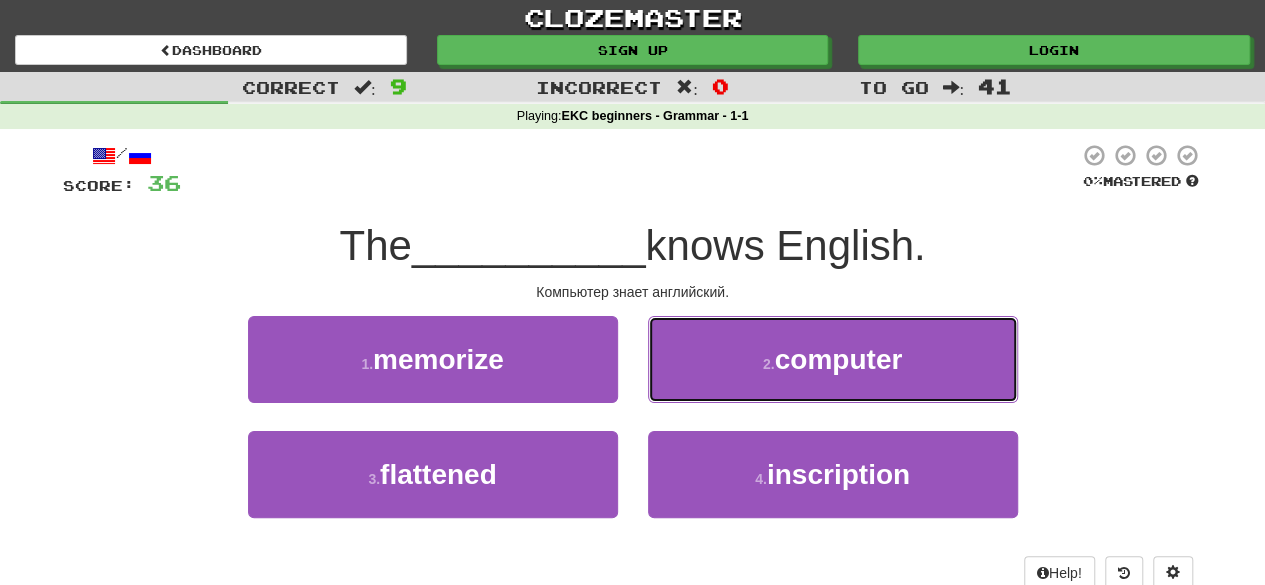 drag, startPoint x: 858, startPoint y: 366, endPoint x: 842, endPoint y: 366, distance: 16 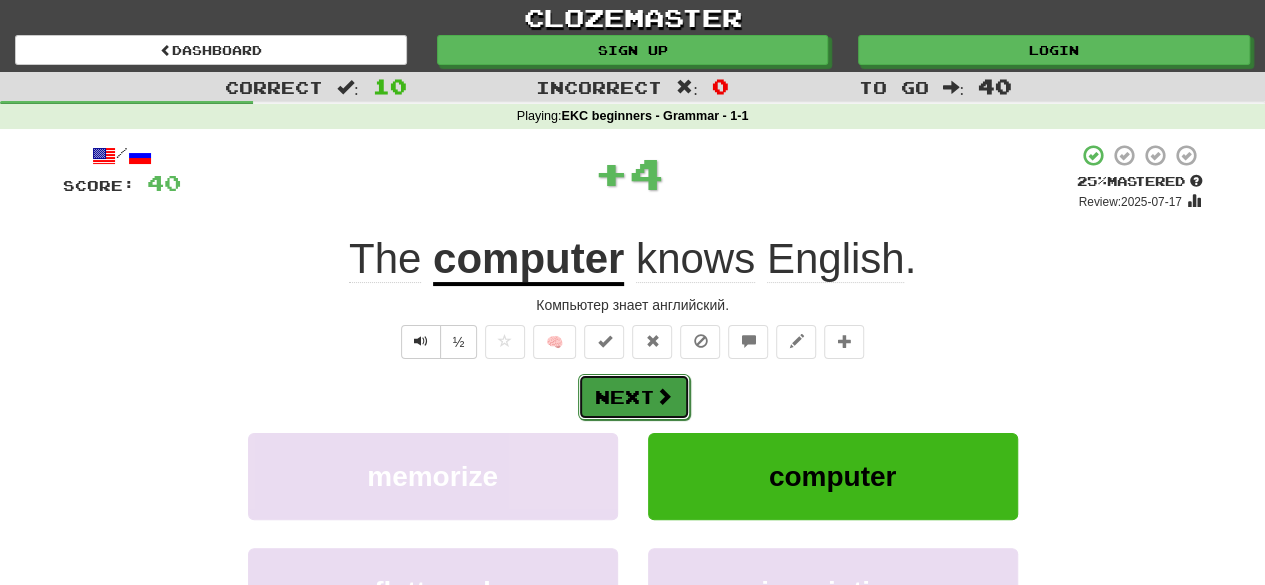 click on "Next" at bounding box center (634, 397) 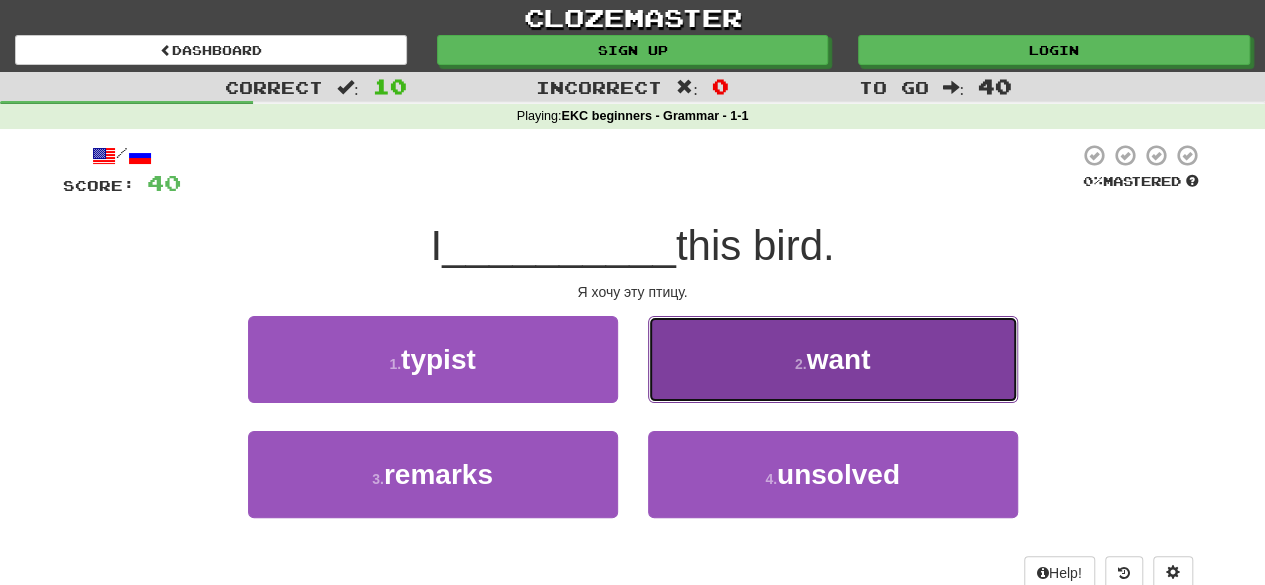 click on "want" at bounding box center [838, 359] 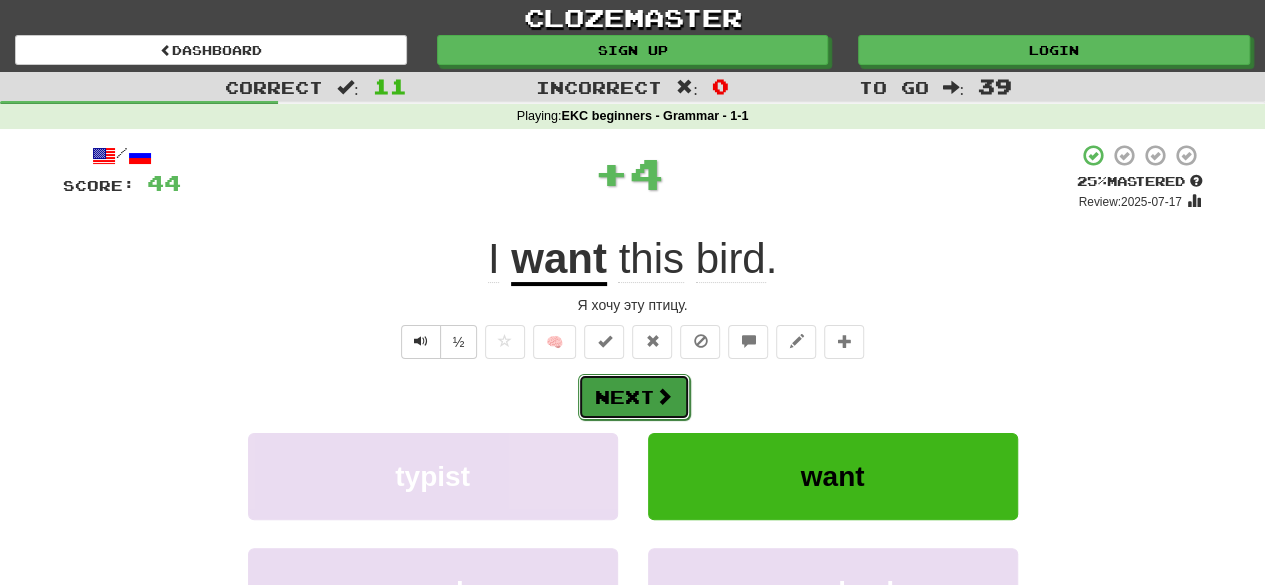 click on "Next" at bounding box center [634, 397] 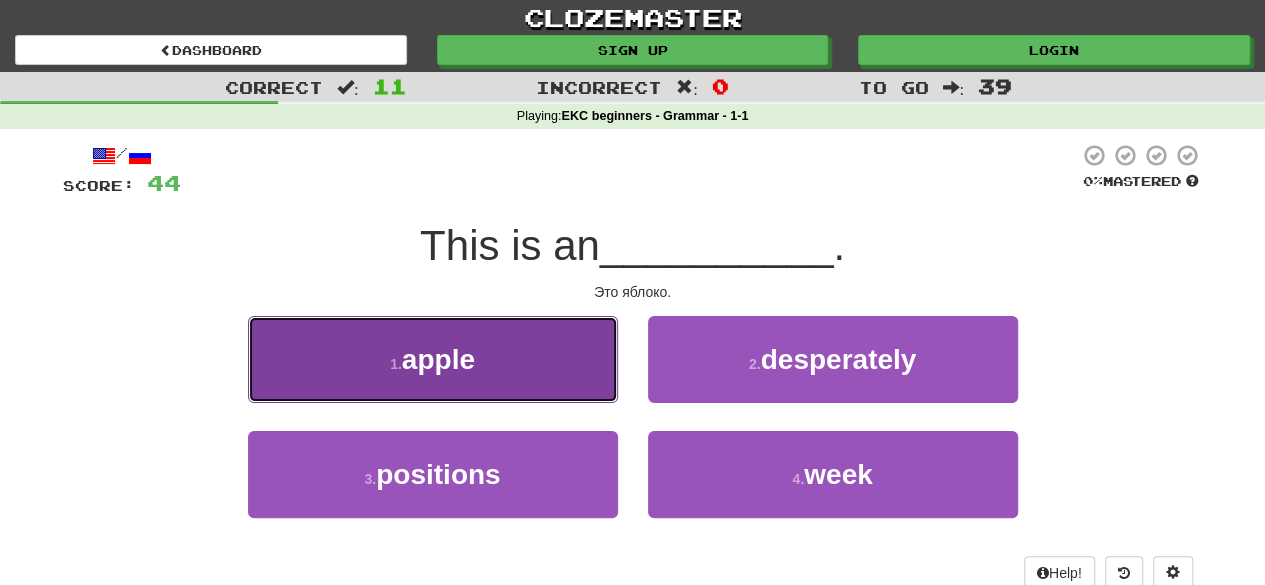 click on "apple" at bounding box center [438, 359] 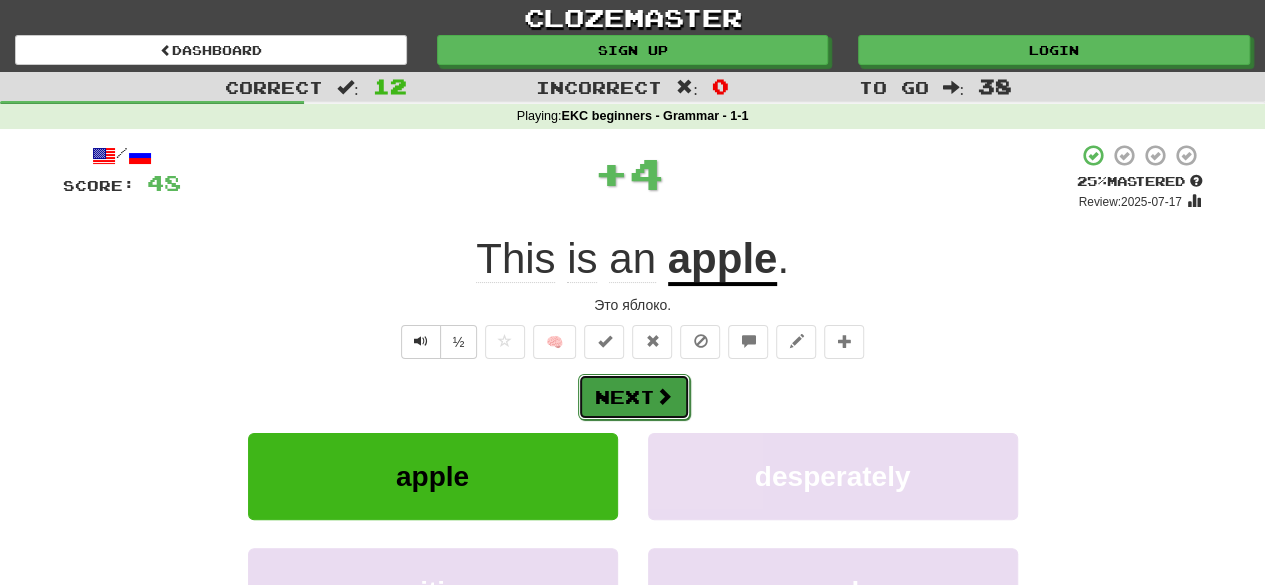 click on "Next" at bounding box center [634, 397] 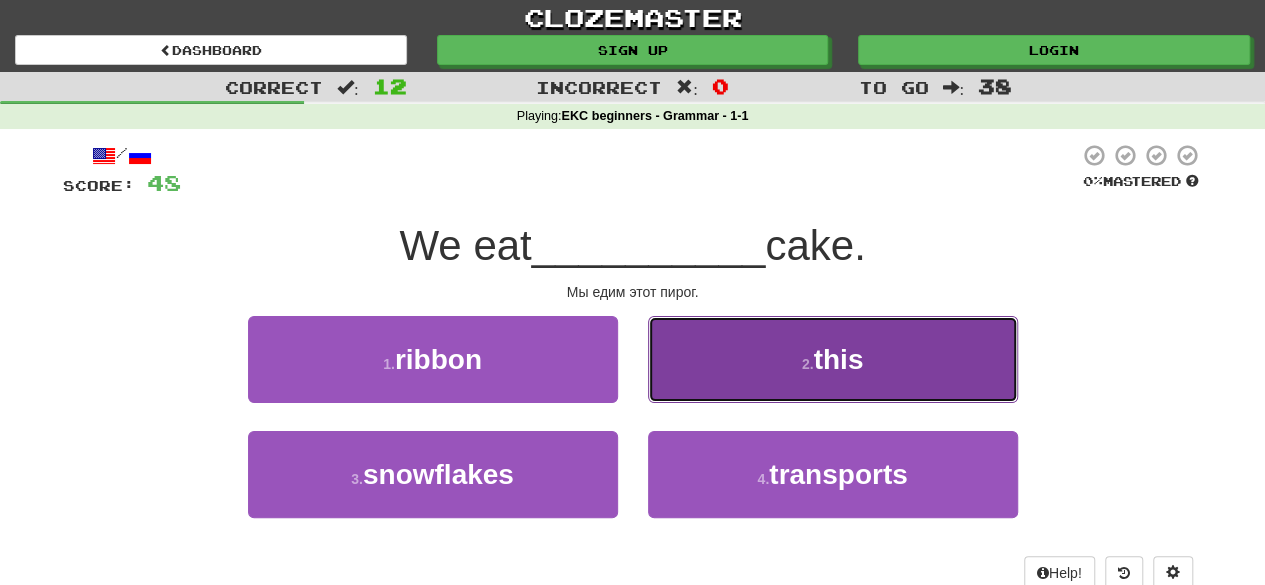 click on "this" at bounding box center [838, 359] 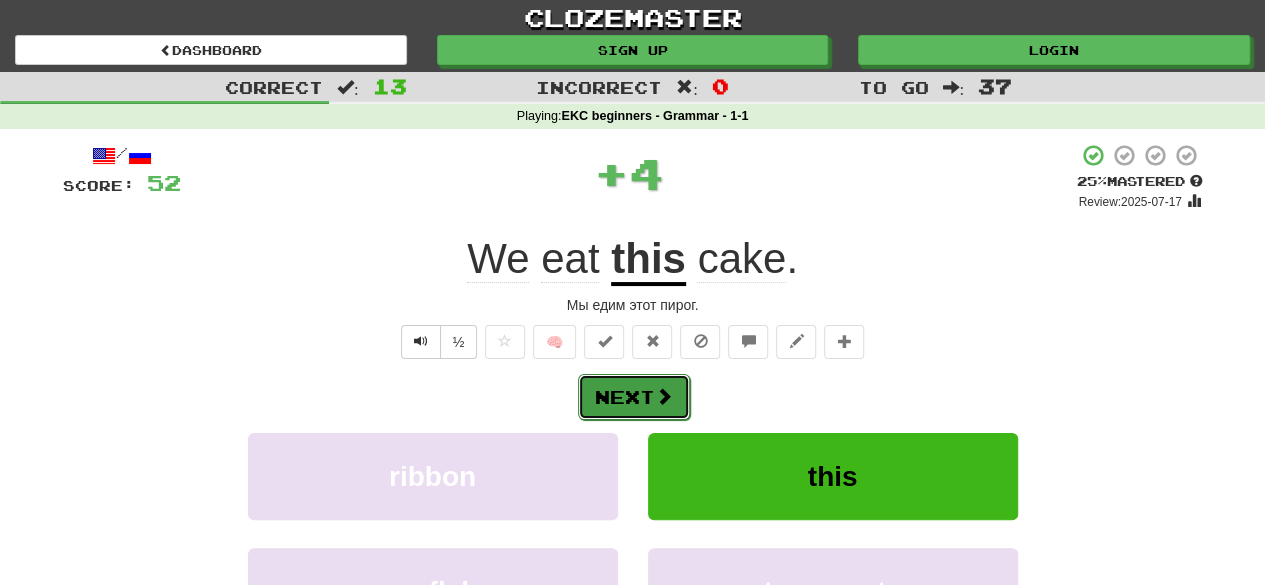 click on "Next" at bounding box center (634, 397) 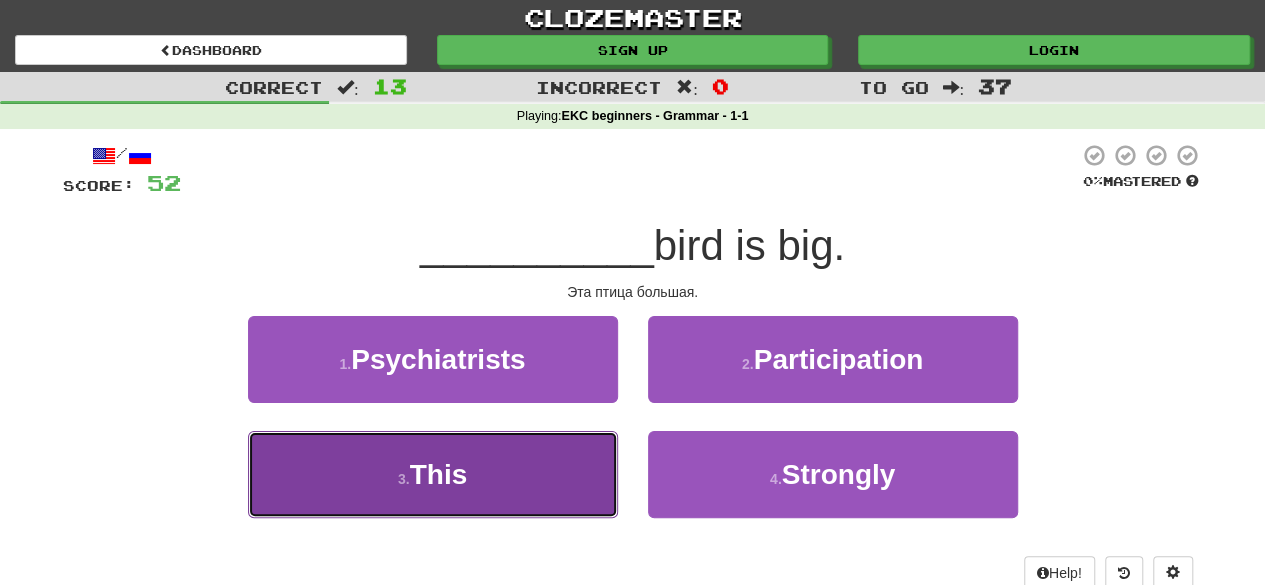 click on "3 .  This" at bounding box center (433, 474) 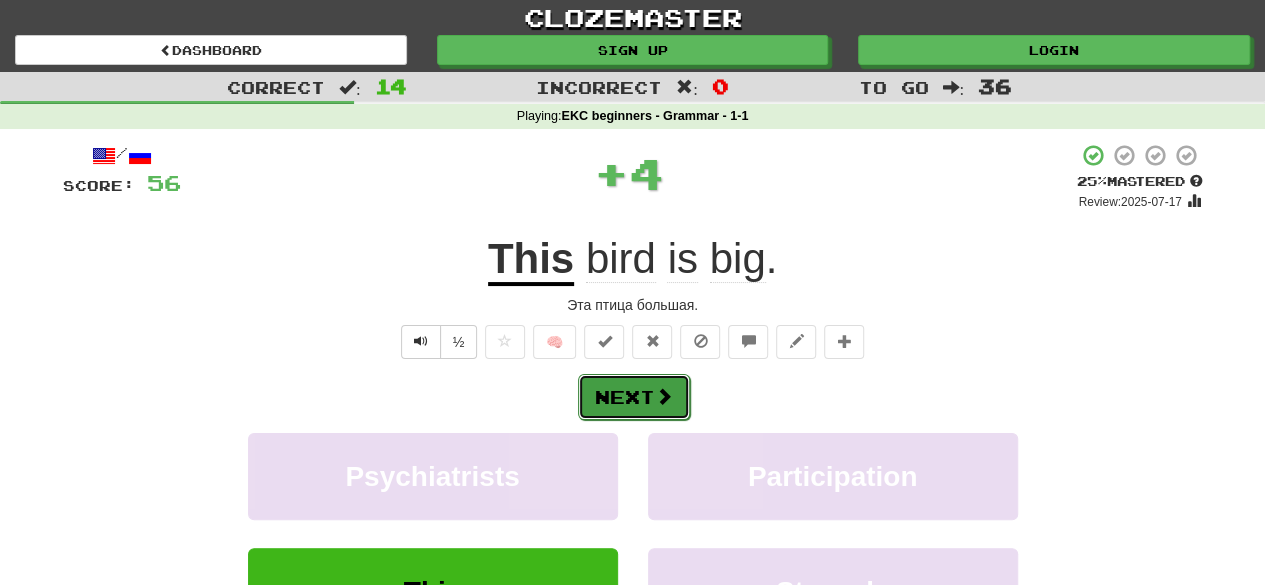 click on "Next" at bounding box center (634, 397) 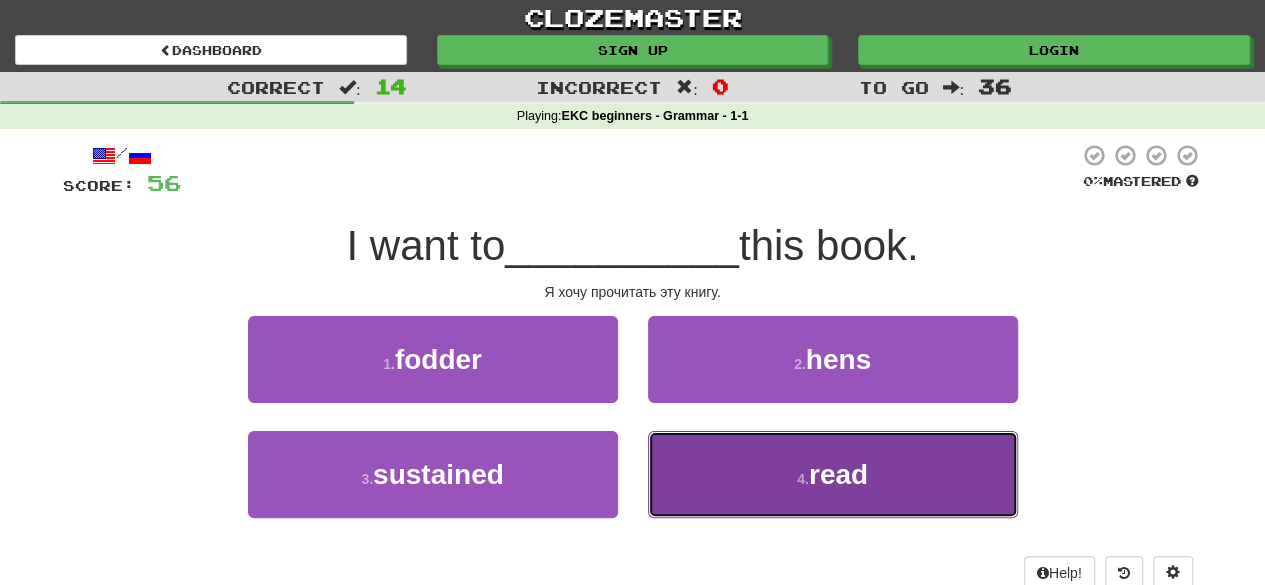 click on "read" at bounding box center [838, 474] 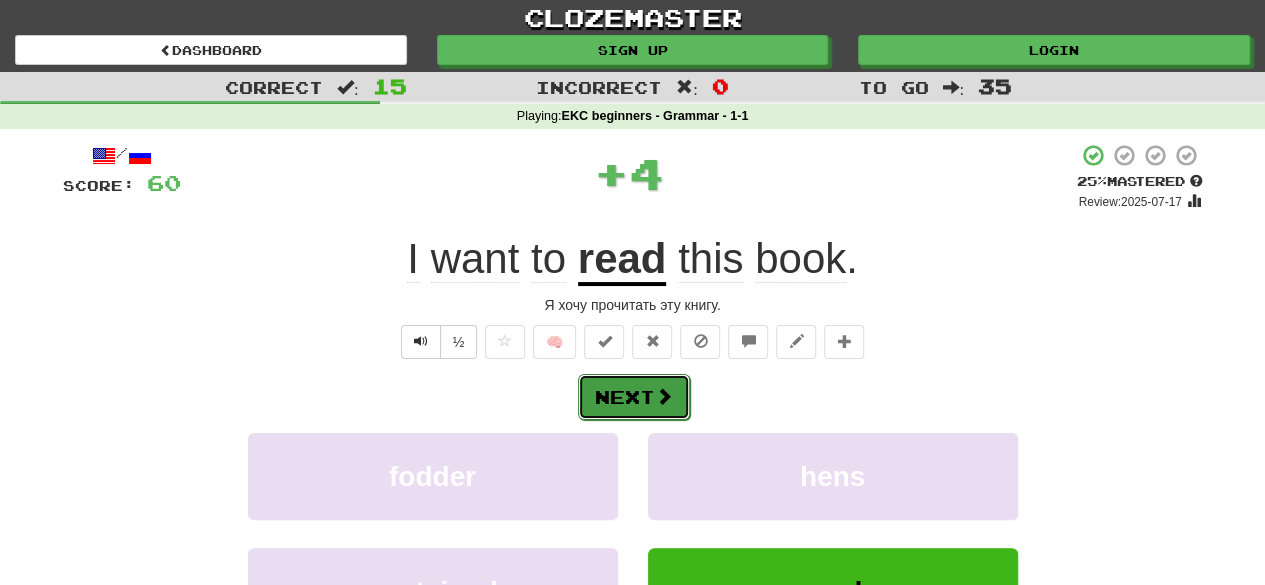 click on "Next" at bounding box center [634, 397] 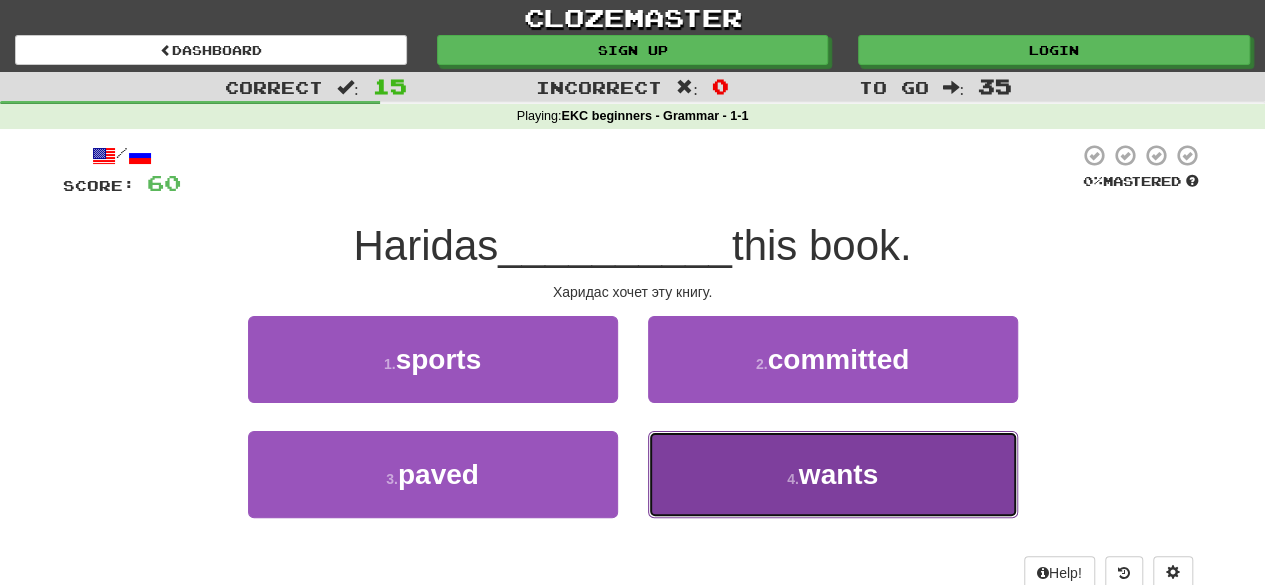 click on "wants" at bounding box center (838, 474) 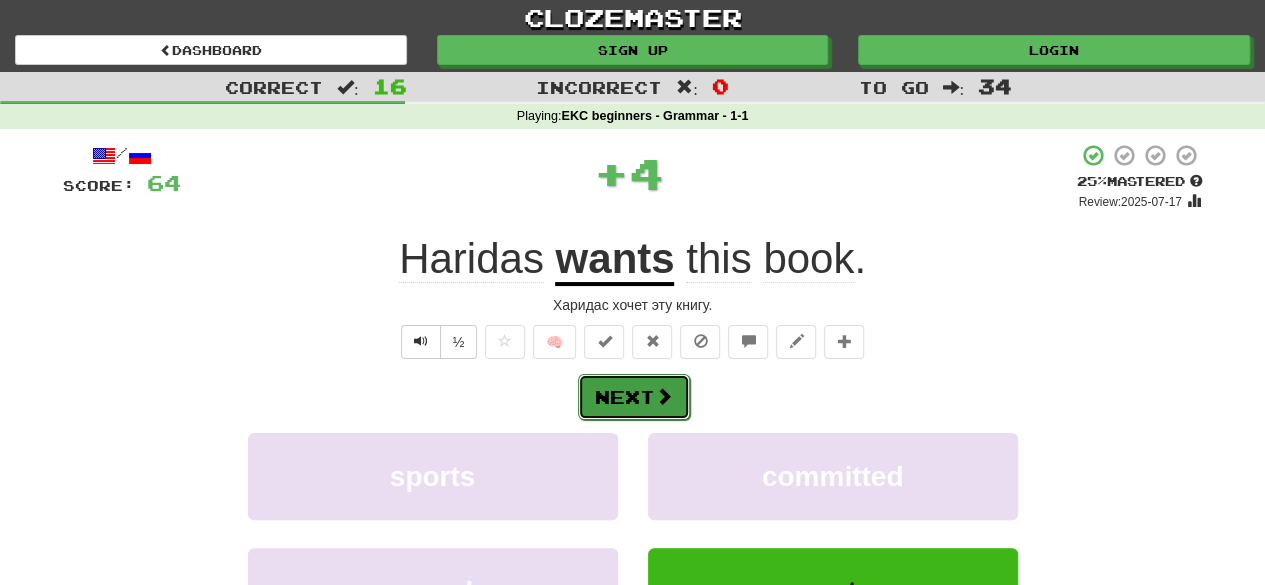click on "Next" at bounding box center (634, 397) 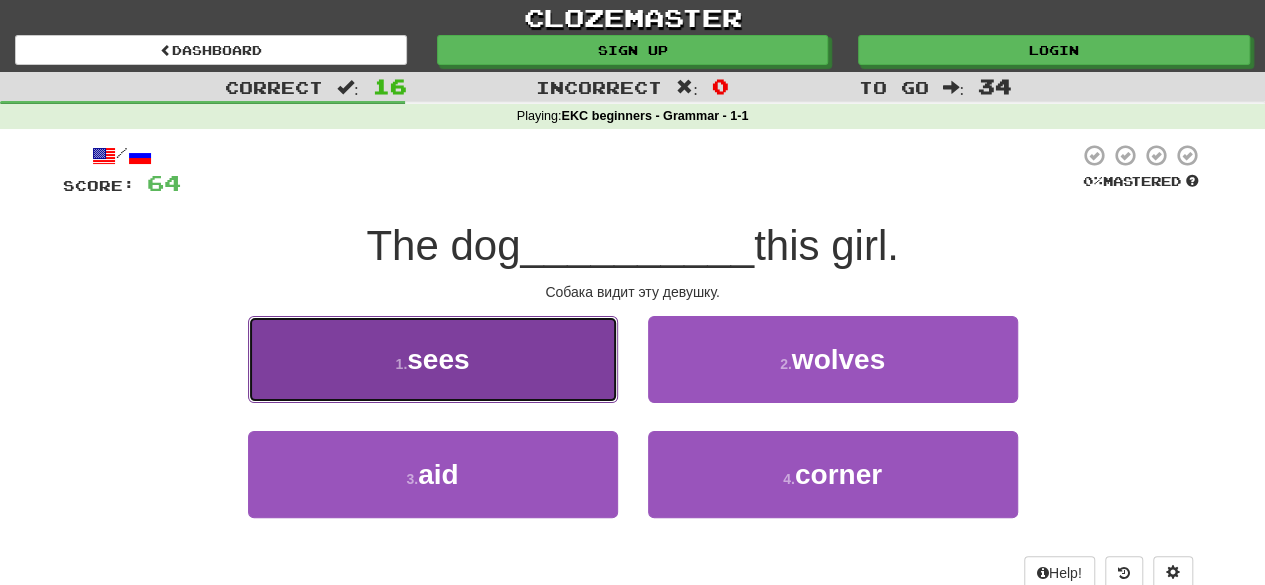 click on "sees" at bounding box center [438, 359] 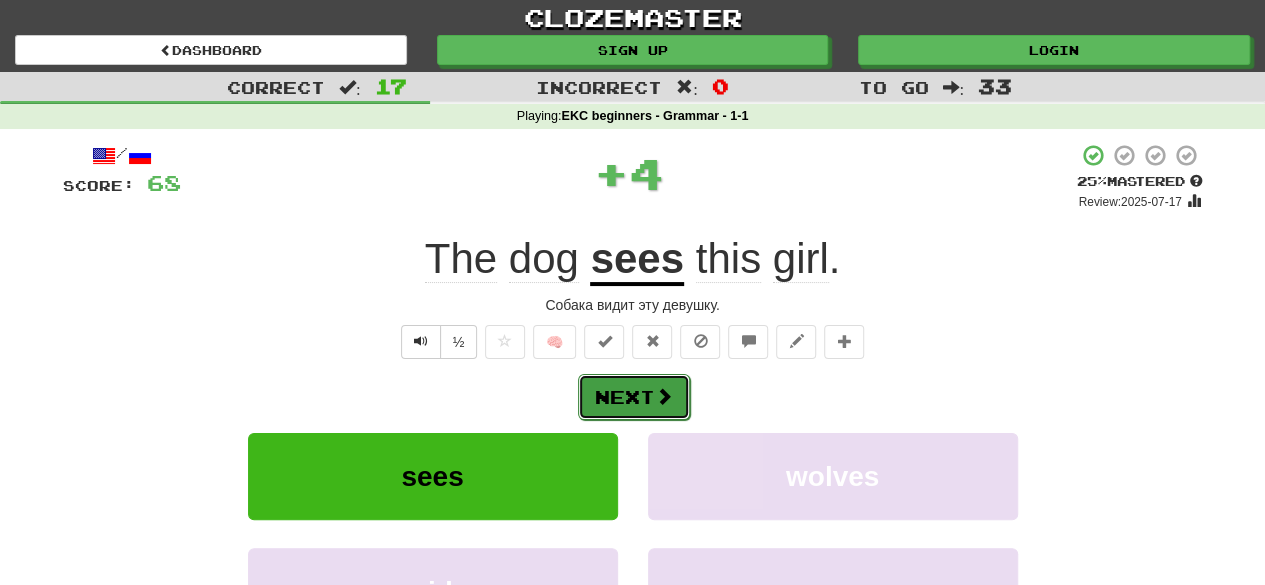 click on "Next" at bounding box center (634, 397) 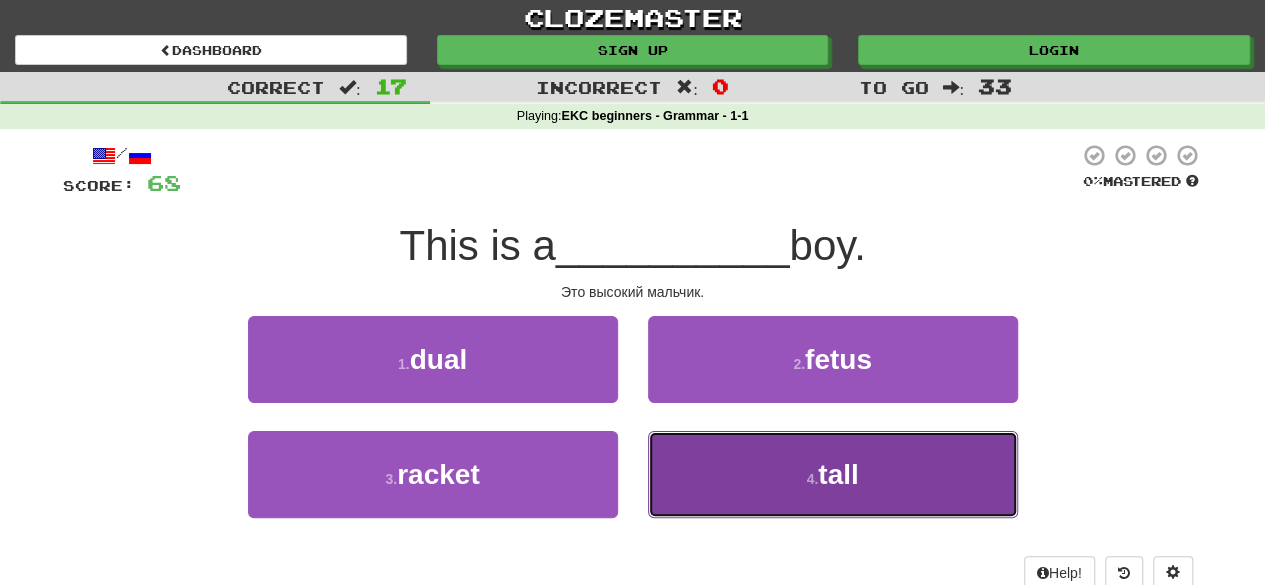 click on "tall" at bounding box center (838, 474) 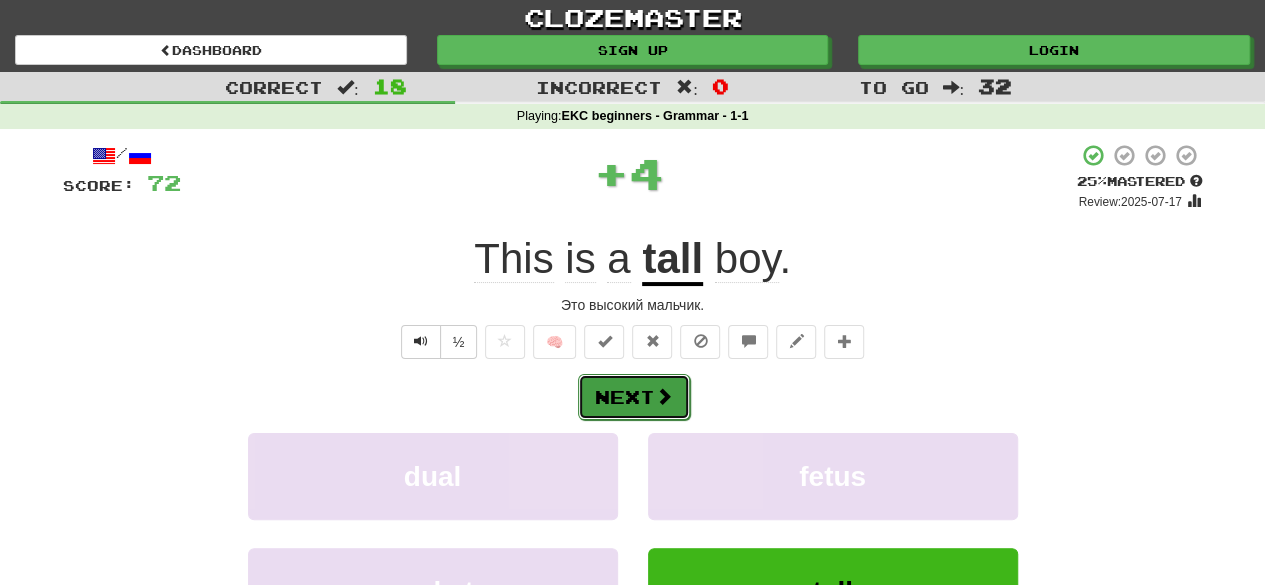 click at bounding box center (664, 396) 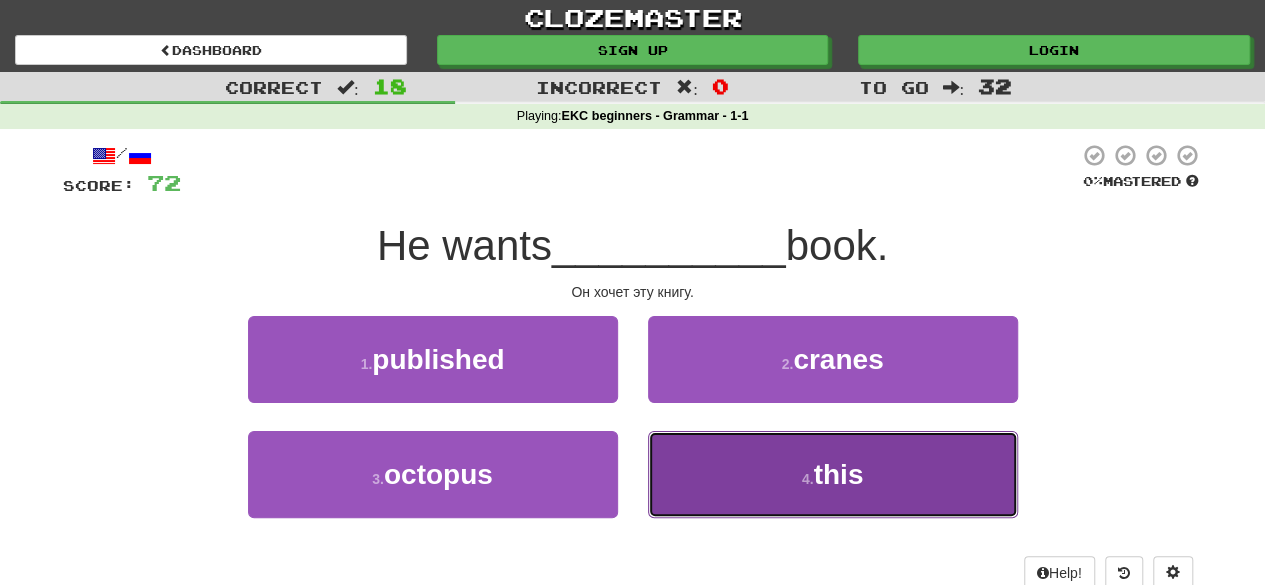 click on "this" at bounding box center (838, 474) 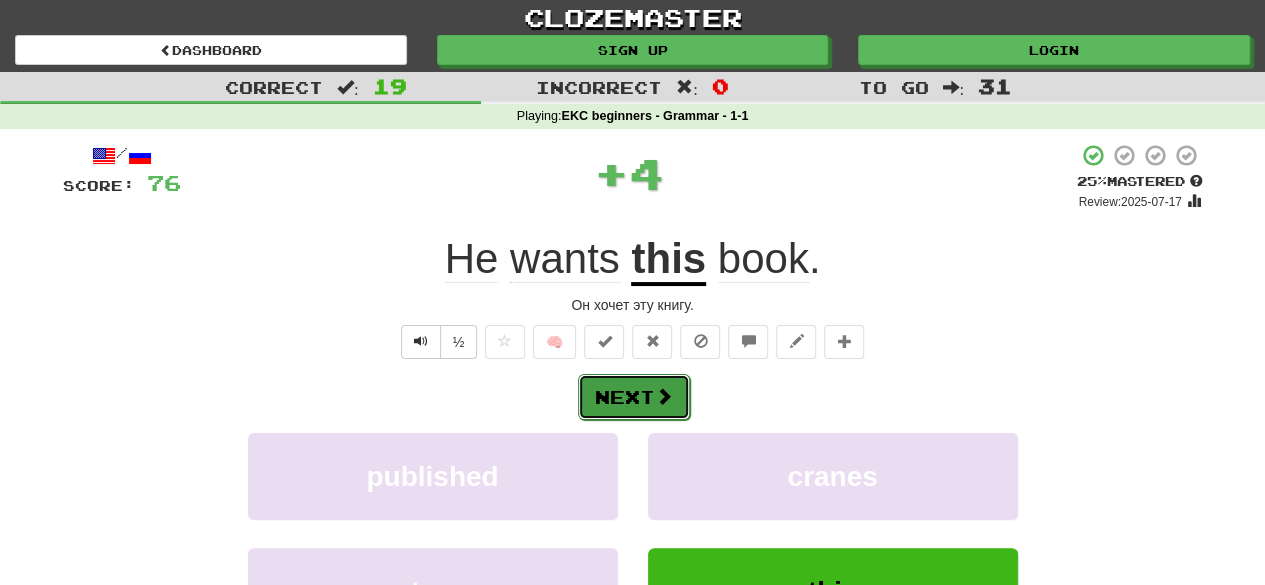 click on "Next" at bounding box center [634, 397] 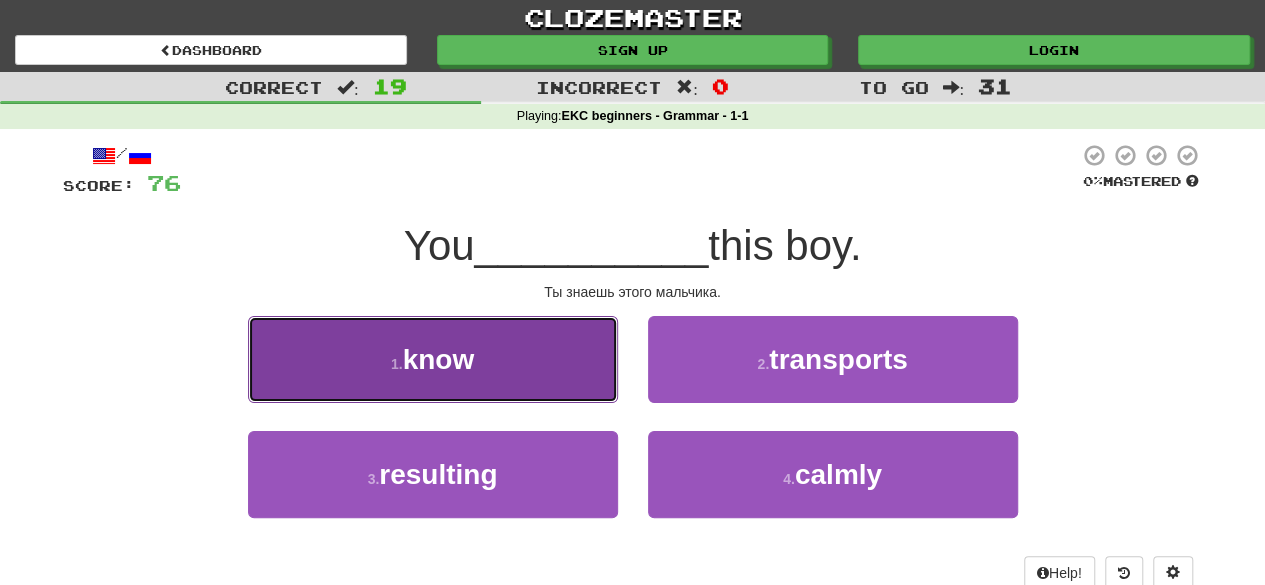 click on "know" at bounding box center [439, 359] 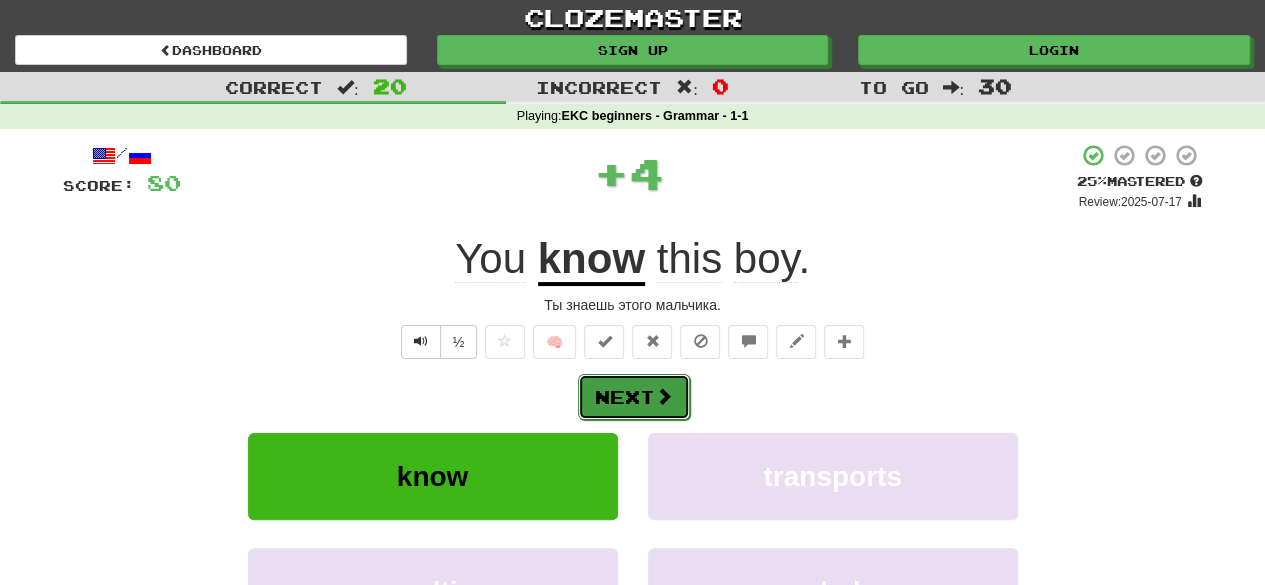 click on "Next" at bounding box center (634, 397) 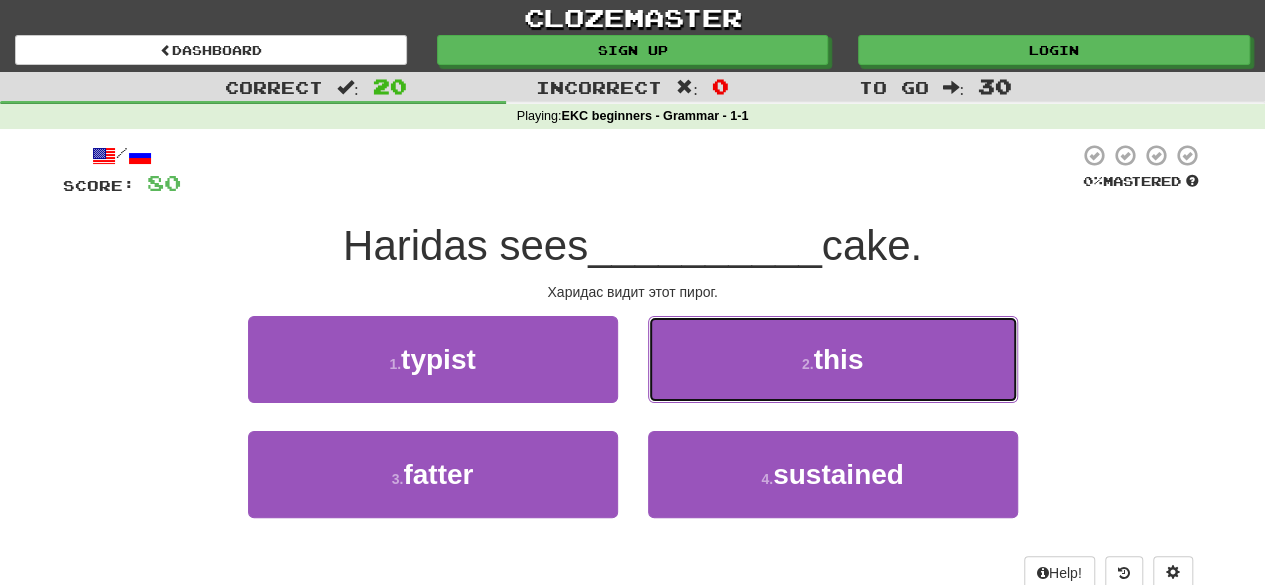 click on "this" at bounding box center (838, 359) 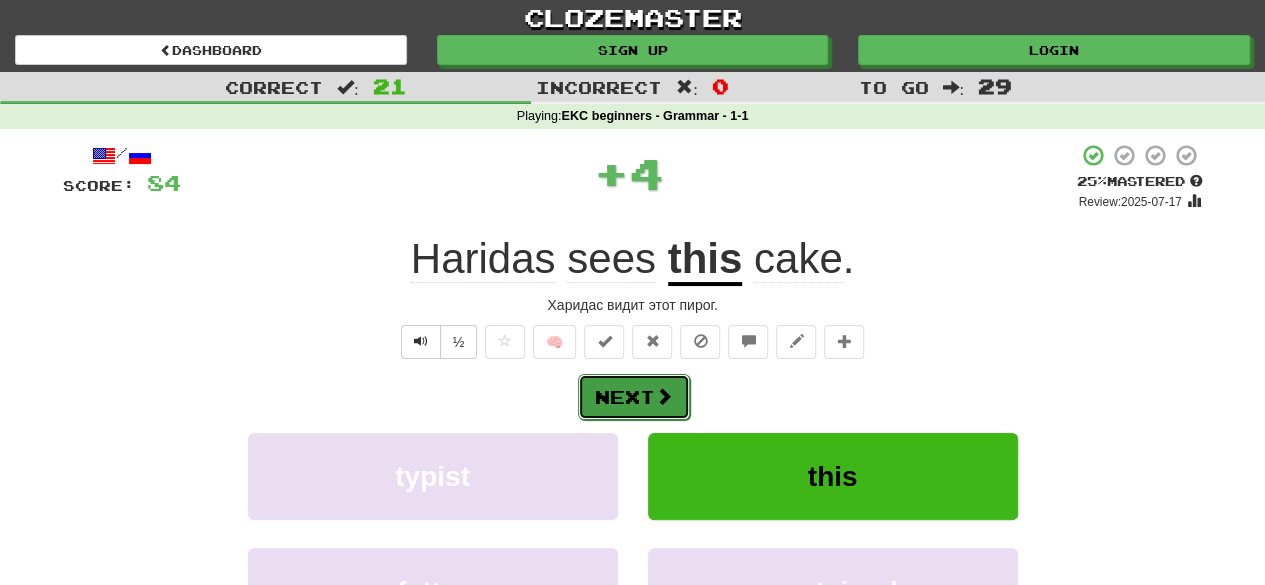 click on "Next" at bounding box center (634, 397) 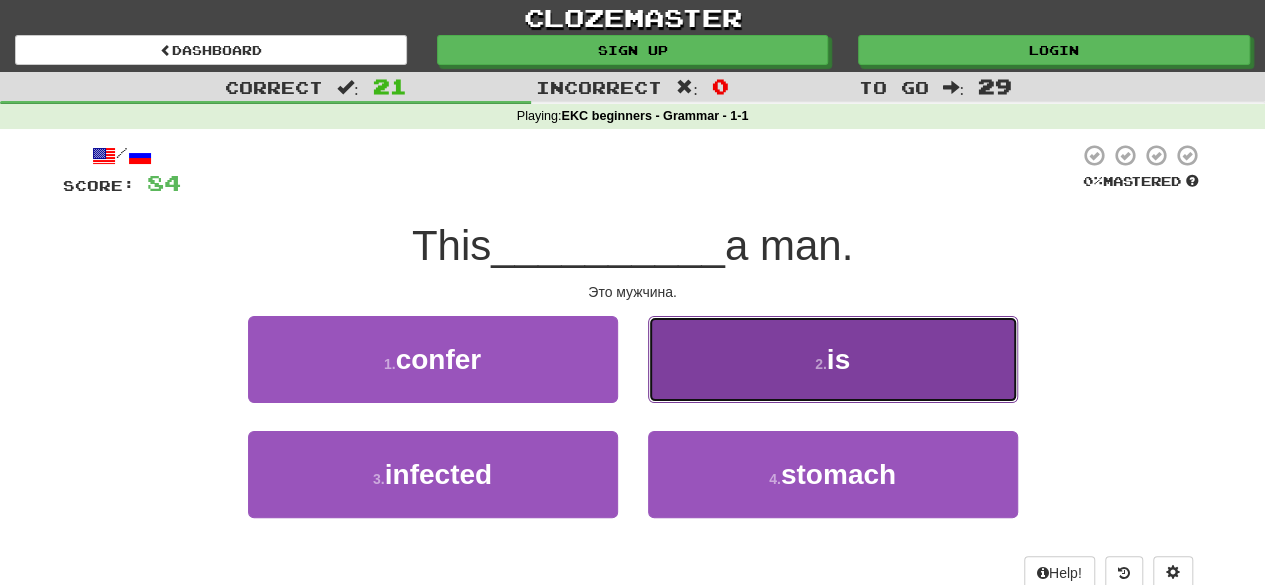 click on "is" at bounding box center (838, 359) 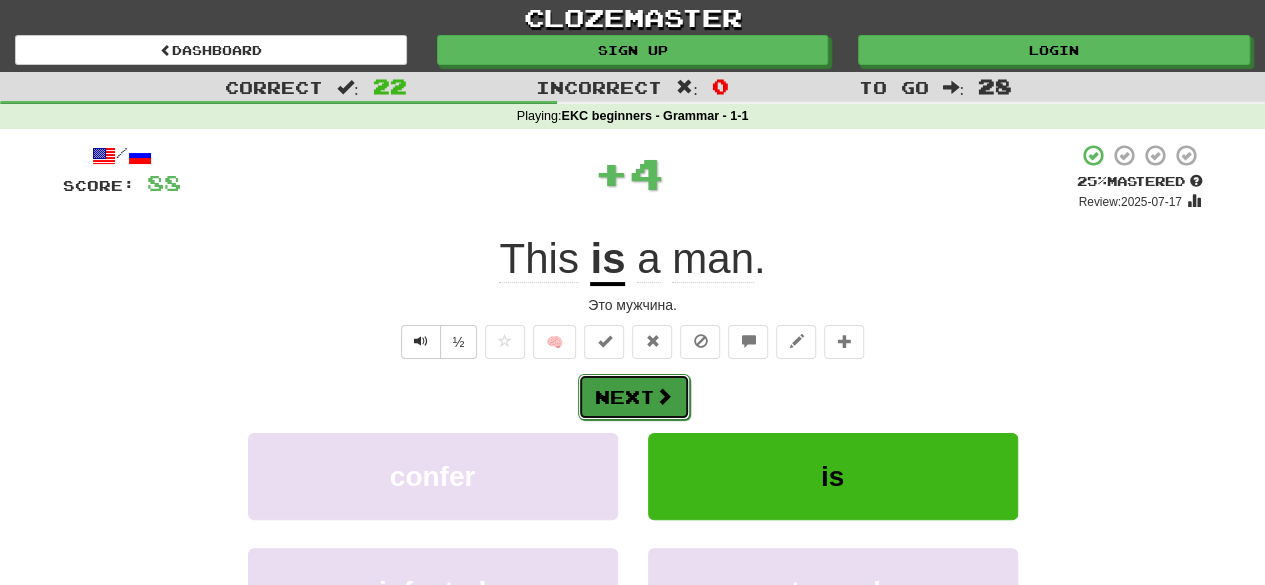 click on "Next" at bounding box center [634, 397] 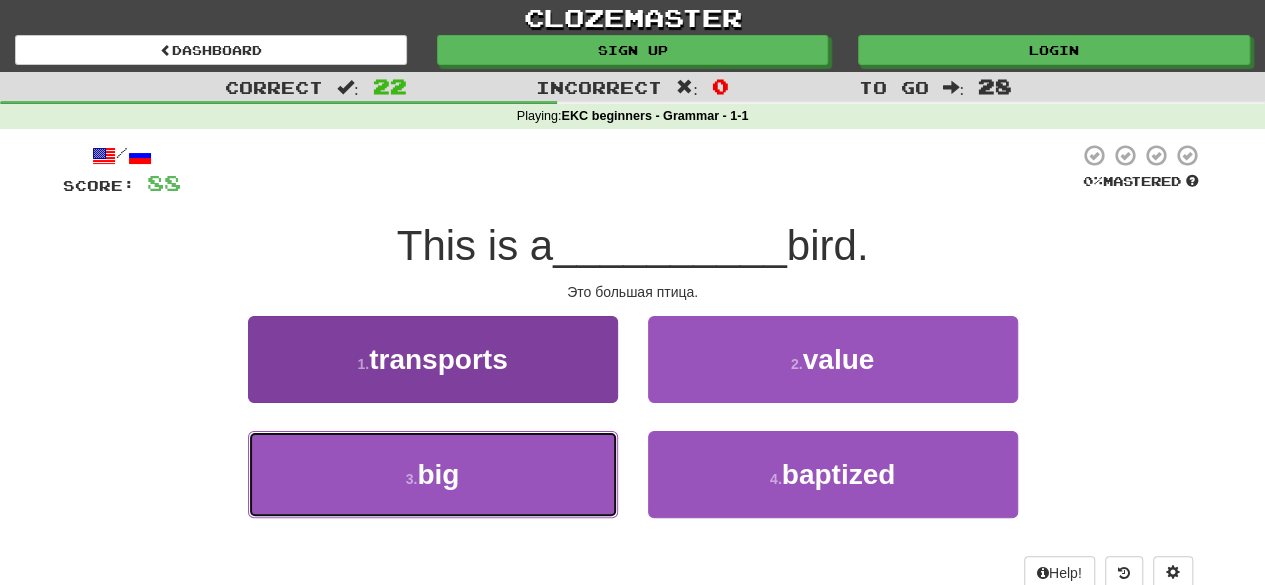 click on "3 .  big" at bounding box center [433, 474] 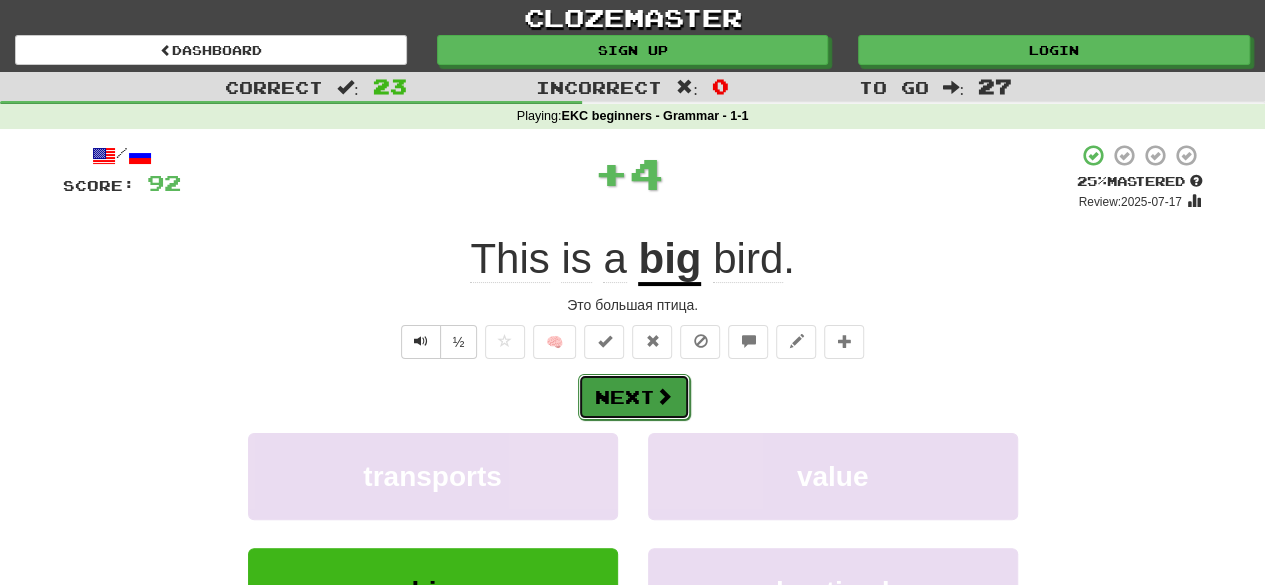 click on "Next" at bounding box center (634, 397) 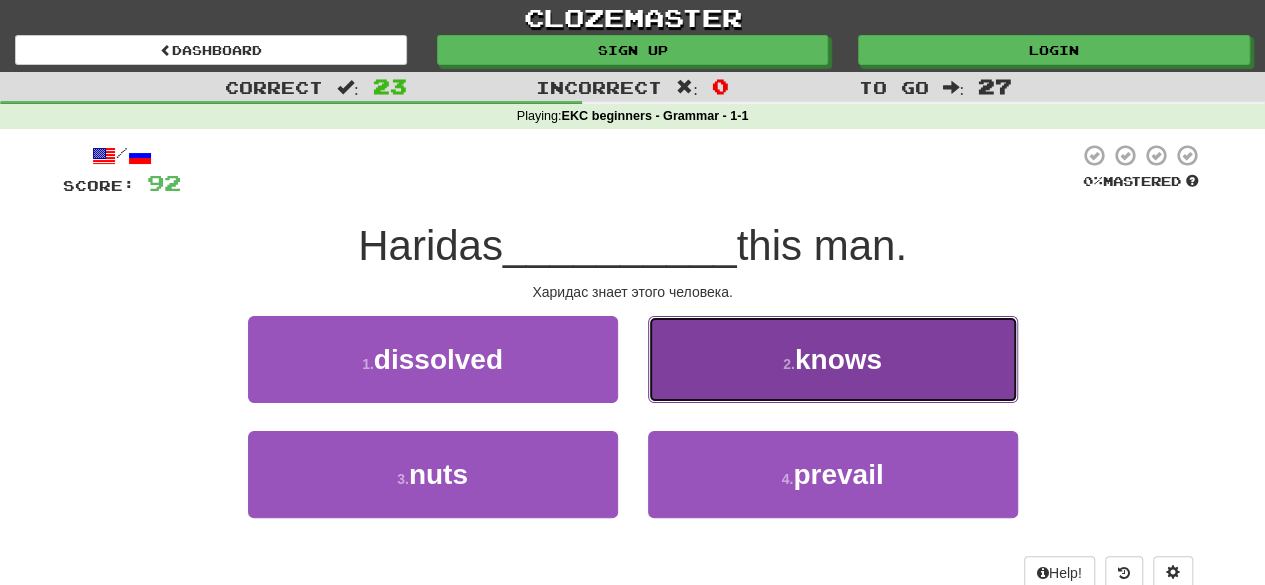 click on "2 .  knows" at bounding box center [833, 359] 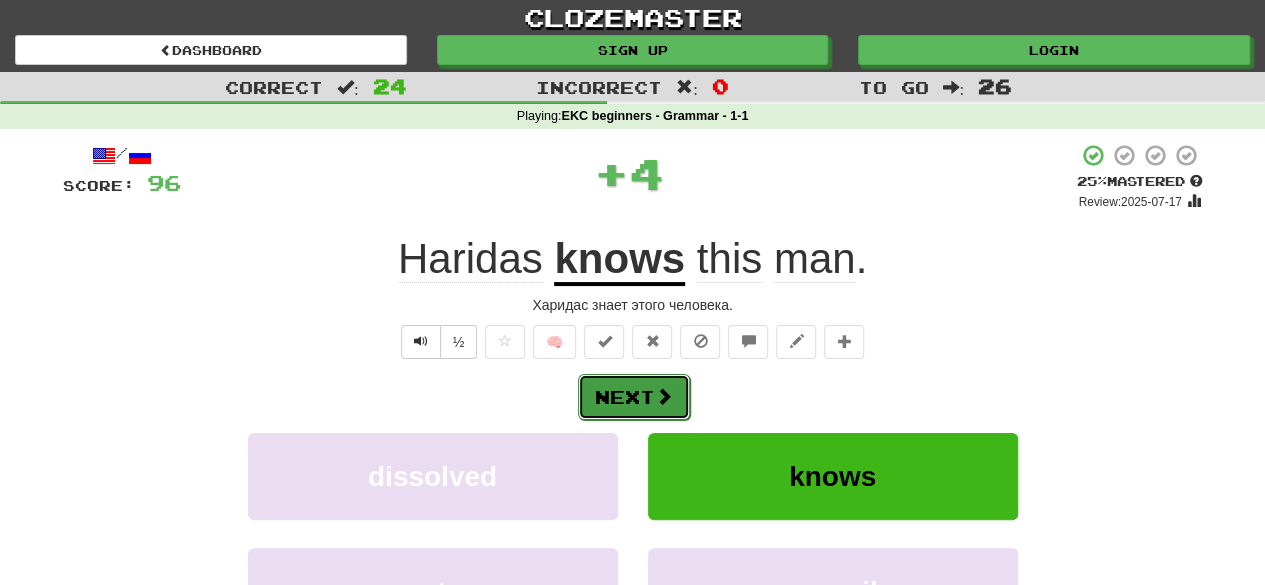 click on "Next" at bounding box center [634, 397] 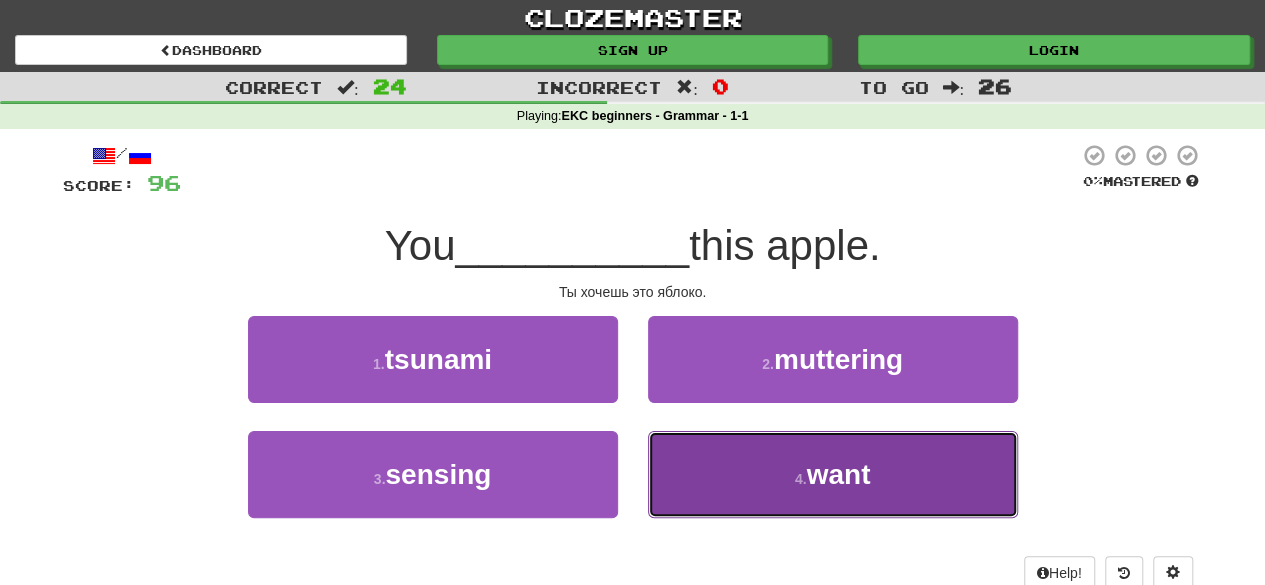 click on "want" at bounding box center (838, 474) 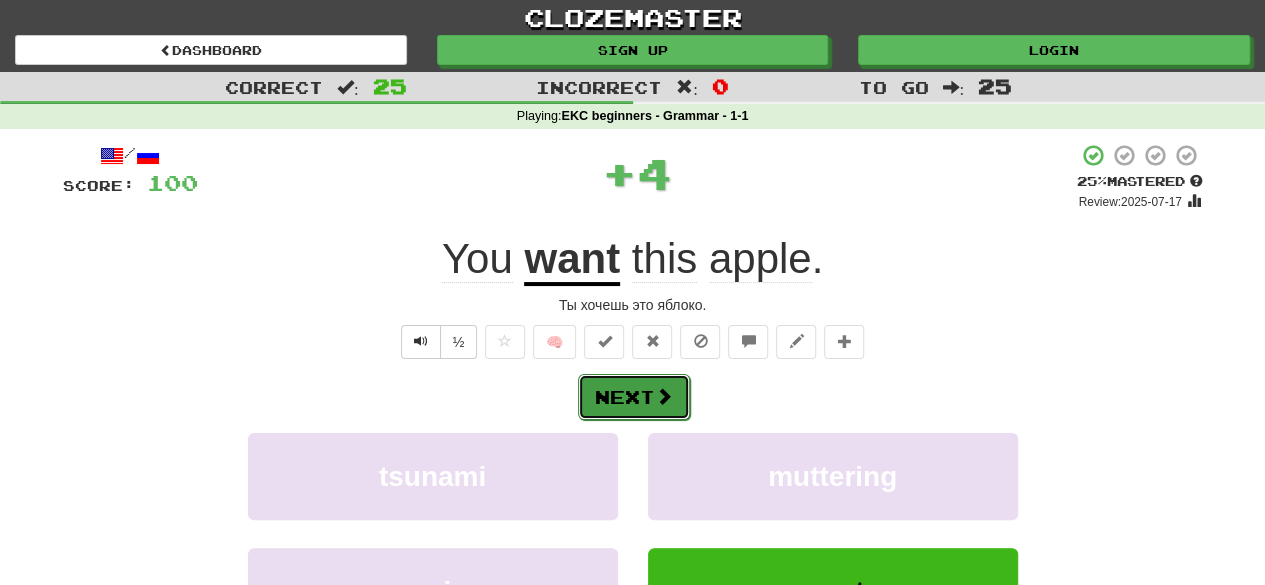click on "Next" at bounding box center (634, 397) 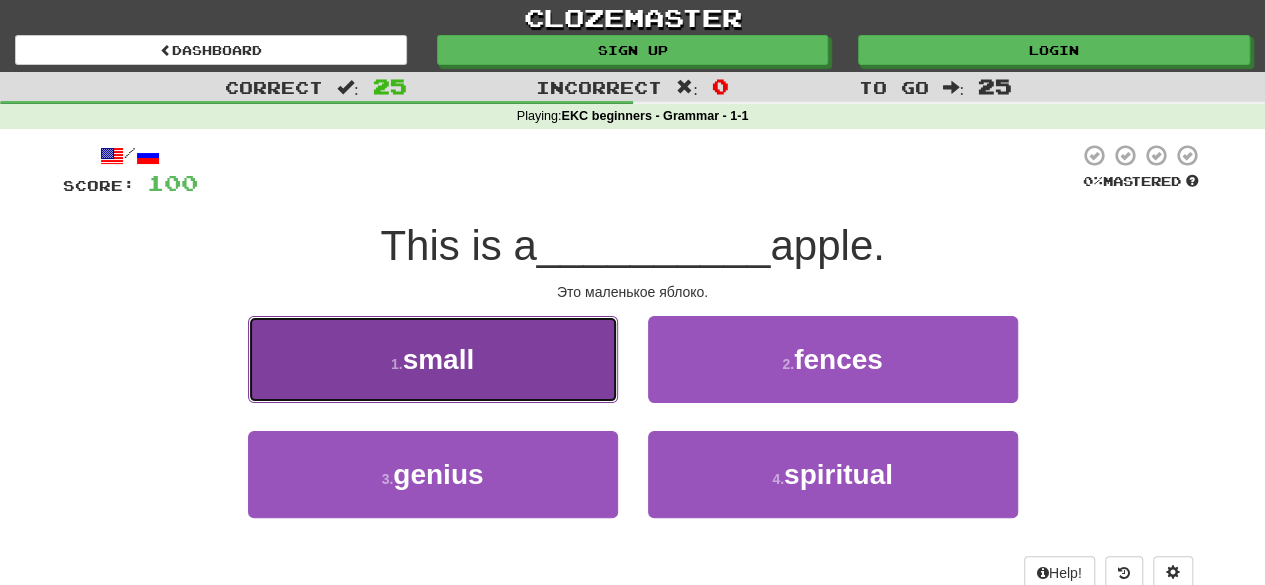 click on "small" at bounding box center (439, 359) 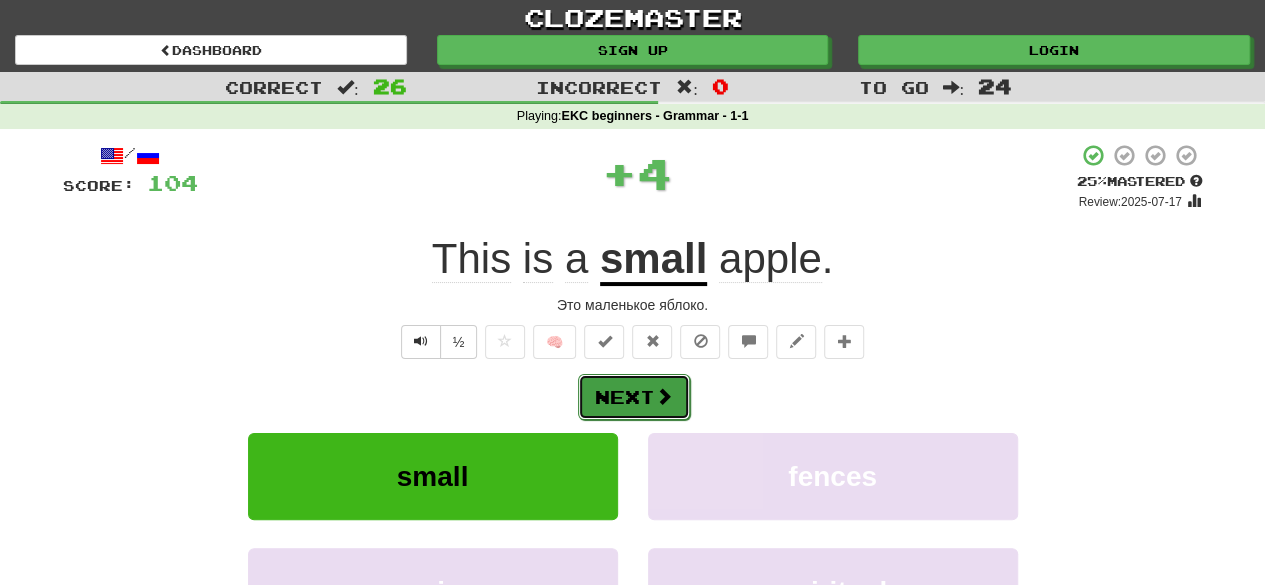 click at bounding box center (664, 396) 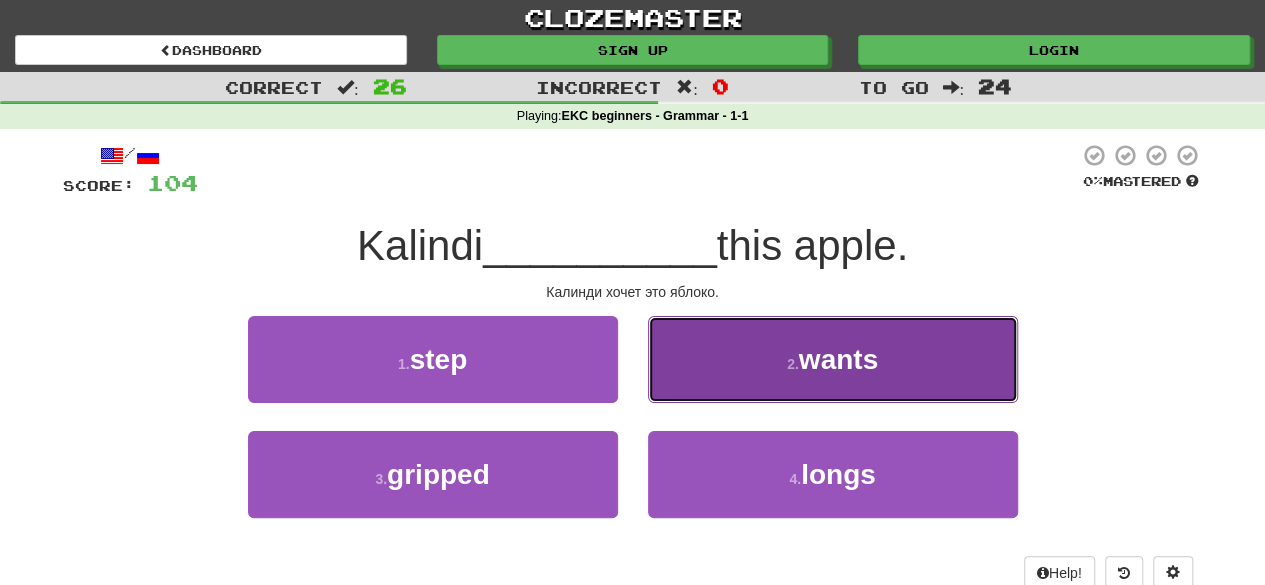click on "wants" at bounding box center (838, 359) 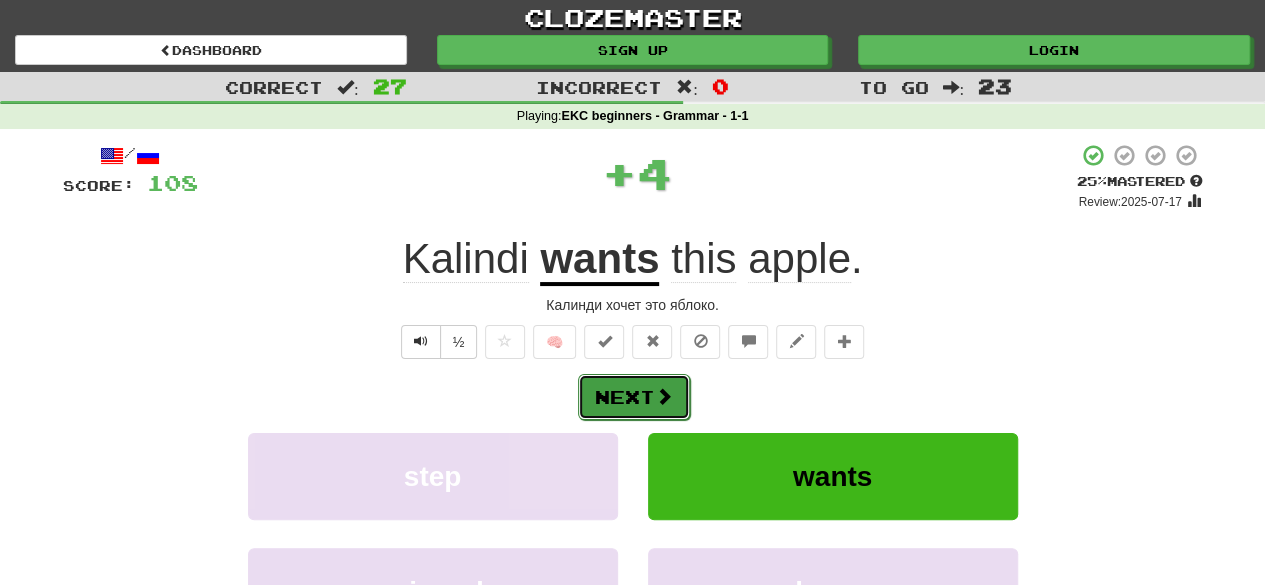 click on "Next" at bounding box center [634, 397] 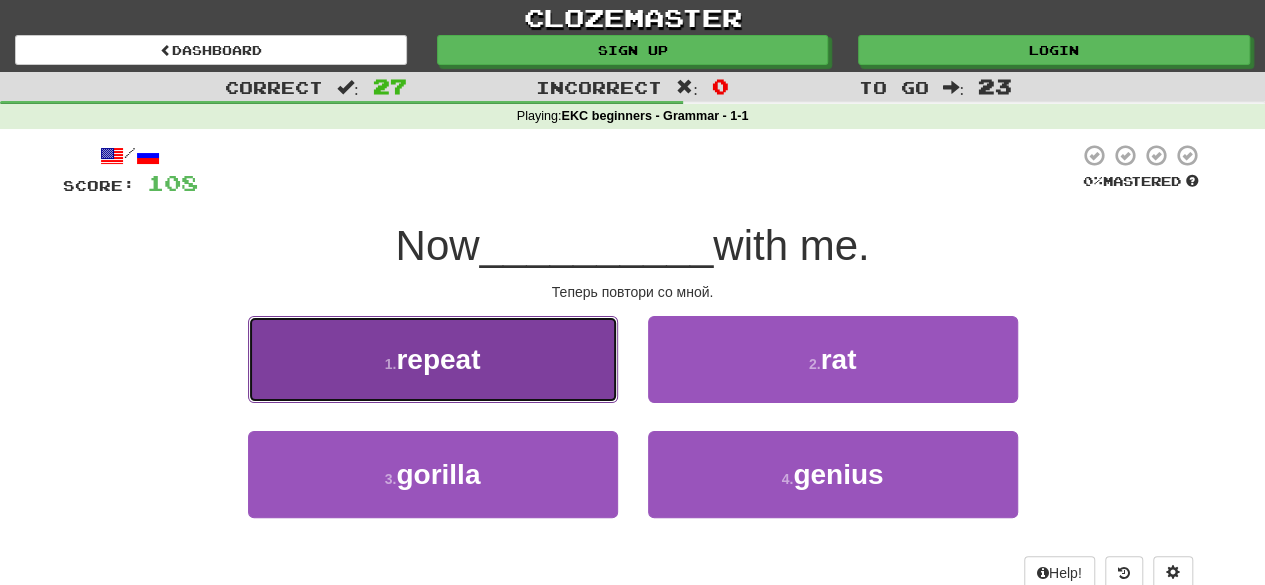 click on "repeat" at bounding box center (438, 359) 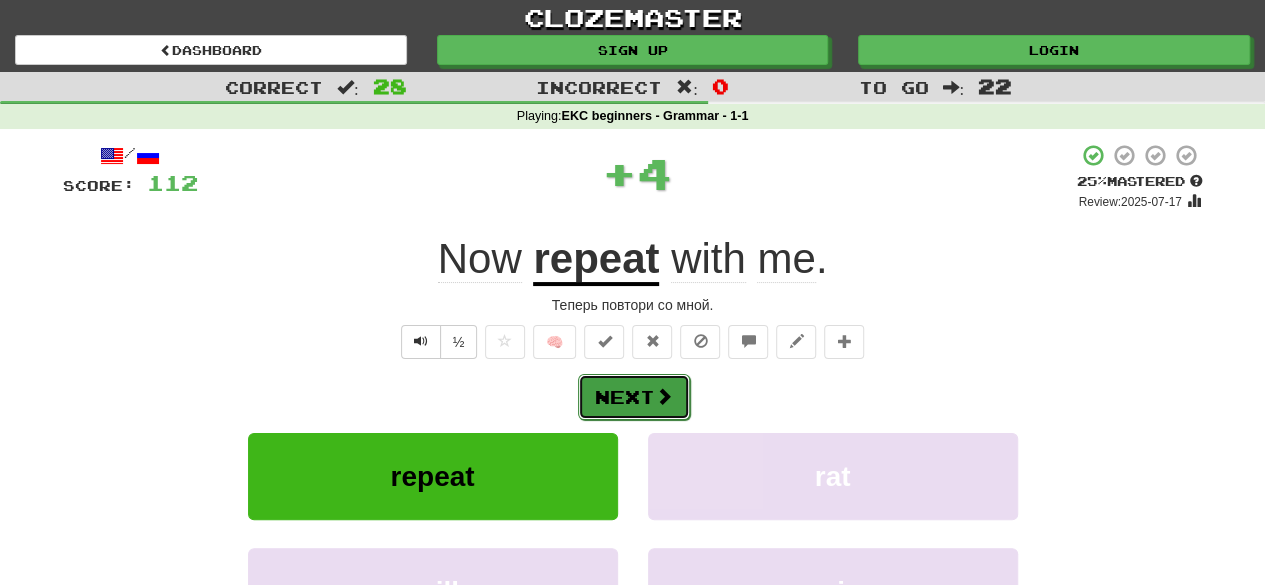 click on "Next" at bounding box center (634, 397) 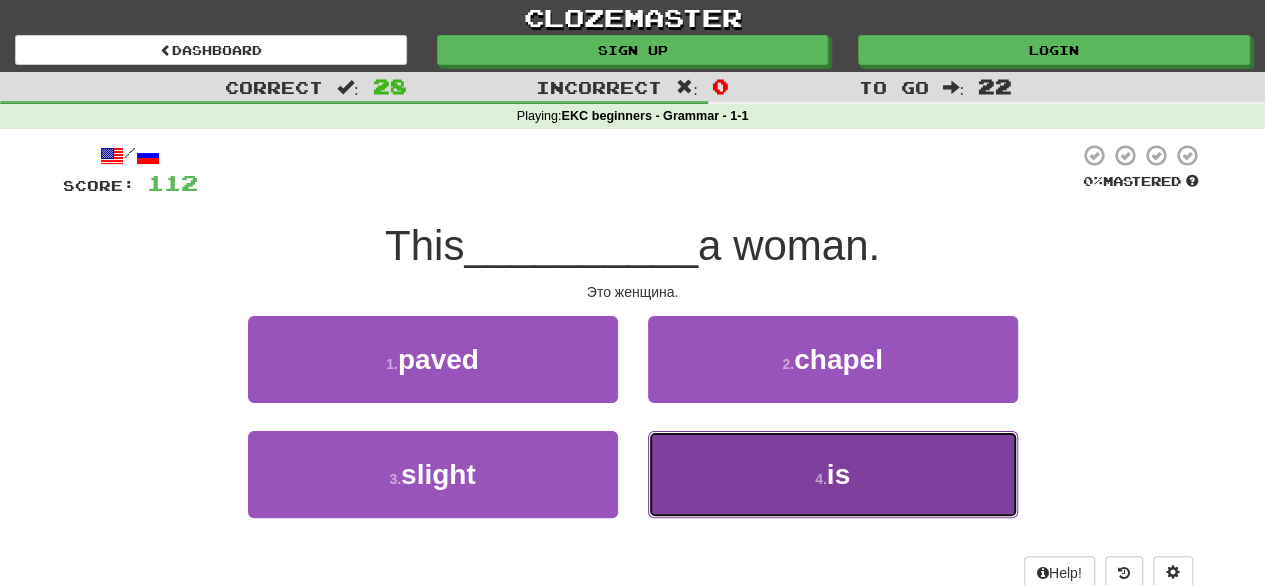 click on "4 .  is" at bounding box center (833, 474) 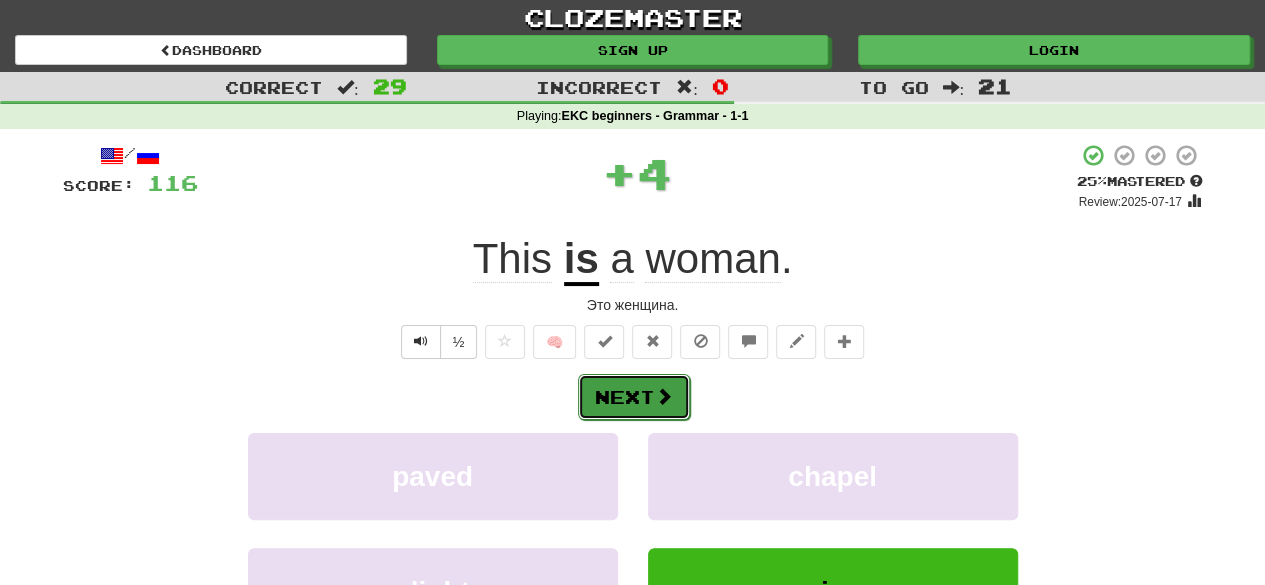 click on "Next" at bounding box center [634, 397] 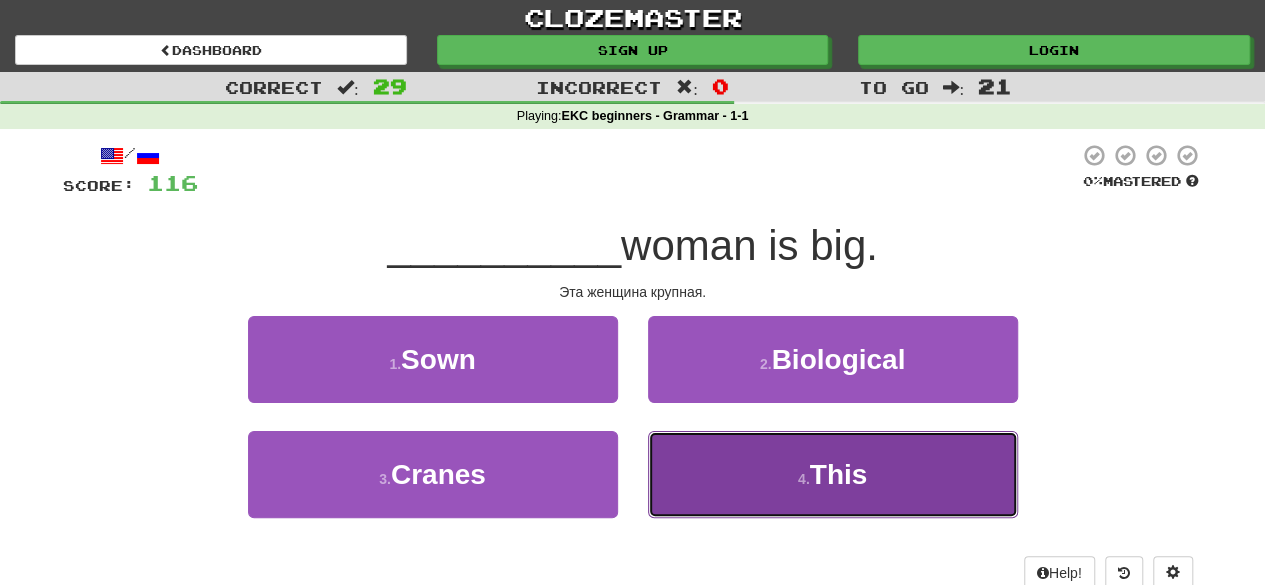 click on "This" at bounding box center [839, 474] 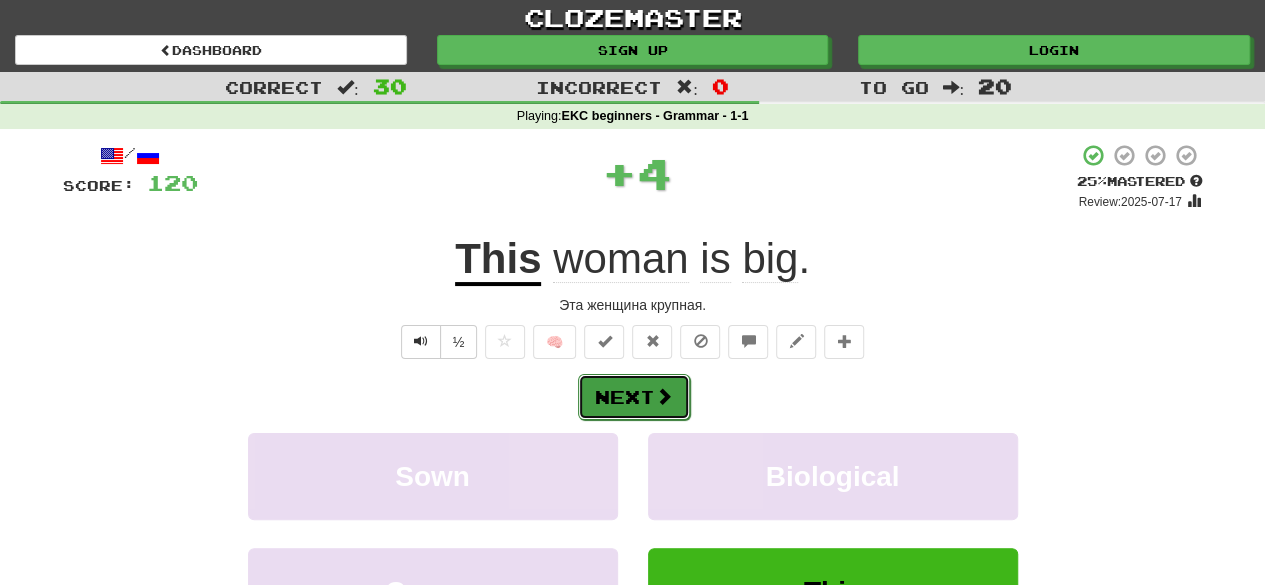 click on "Next" at bounding box center (634, 397) 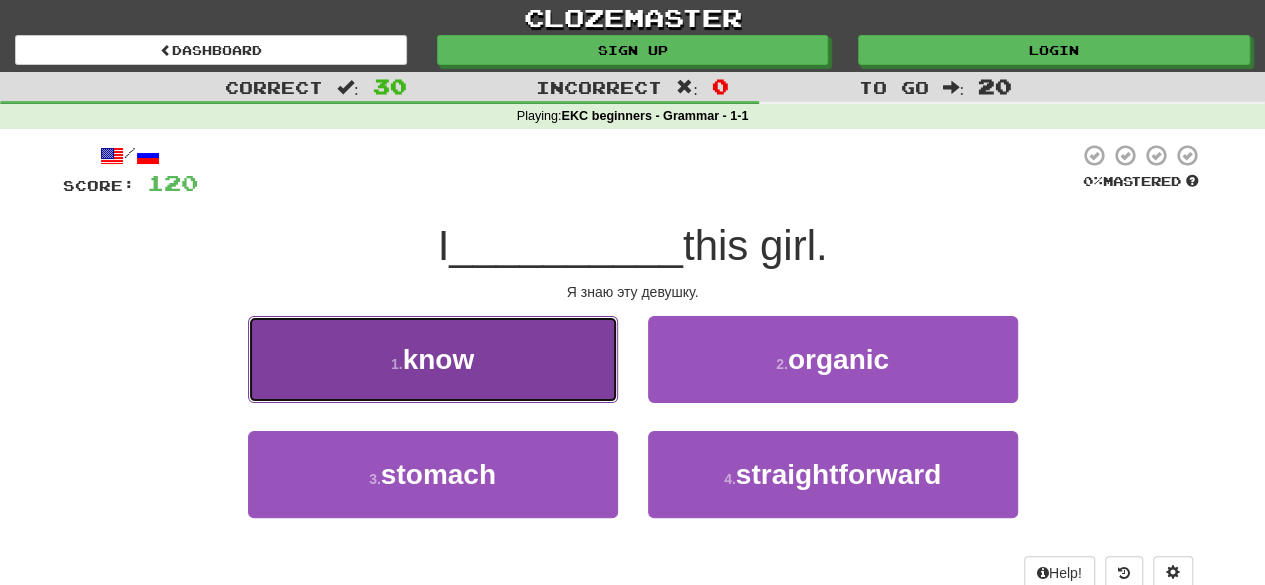 click on "know" at bounding box center [439, 359] 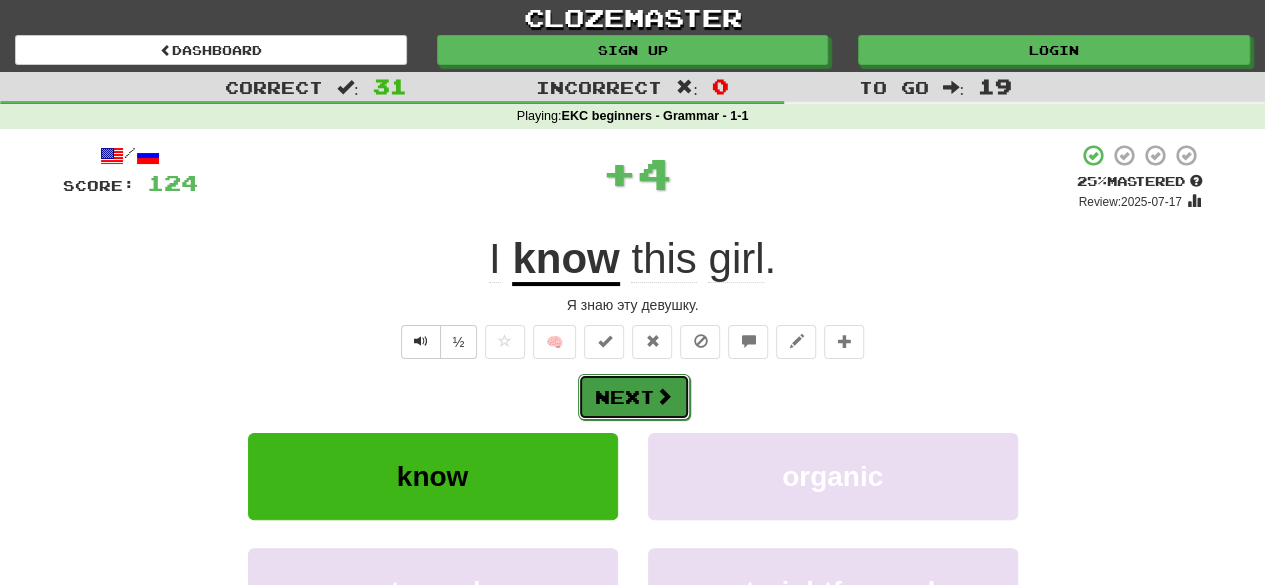 click on "Next" at bounding box center (634, 397) 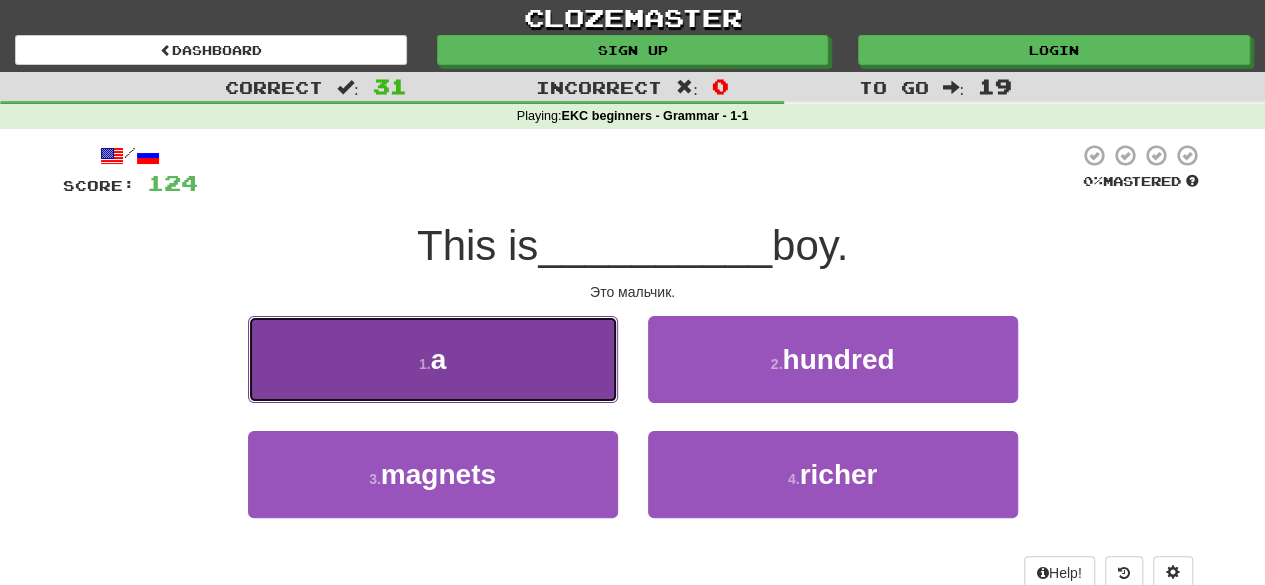 click on "1 .  a" at bounding box center (433, 359) 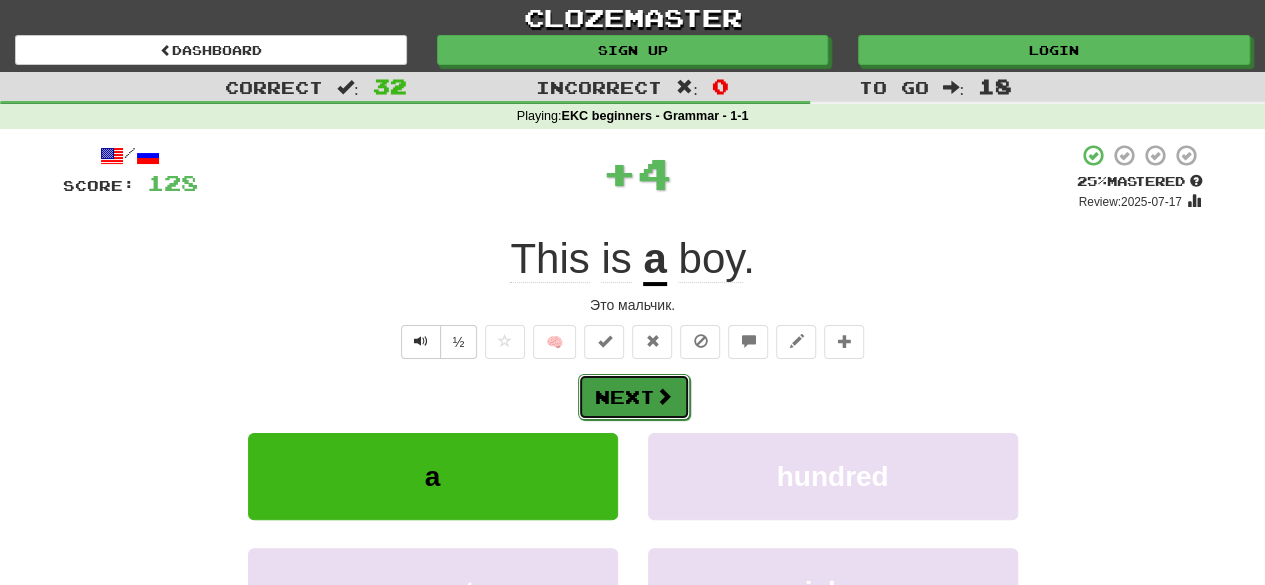 click on "Next" at bounding box center (634, 397) 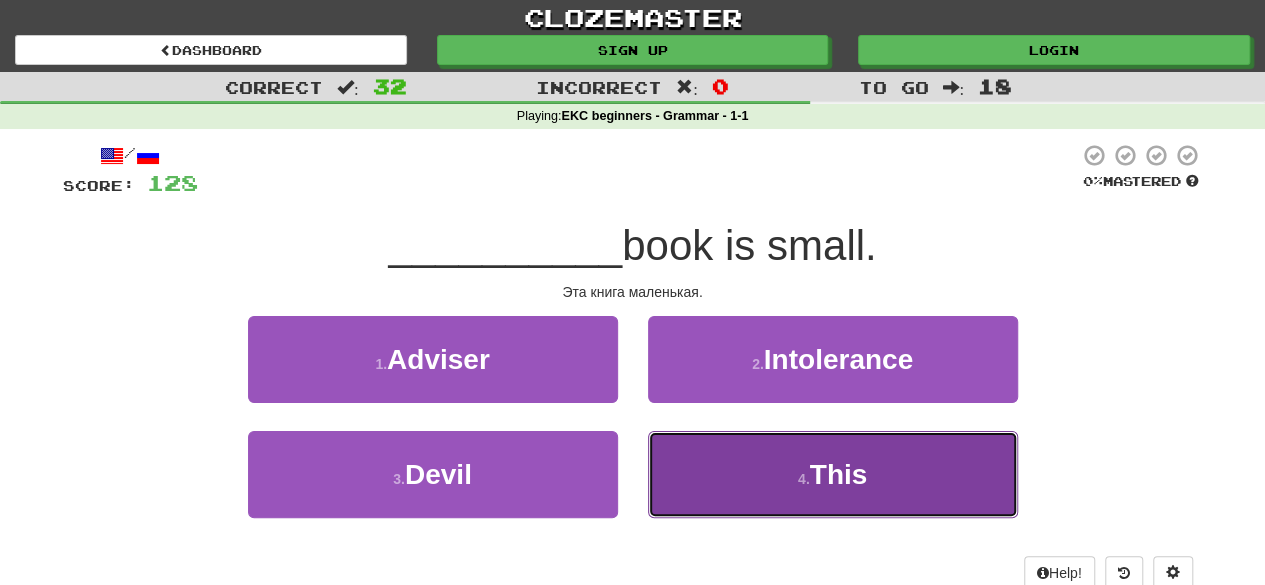 click on "This" at bounding box center (839, 474) 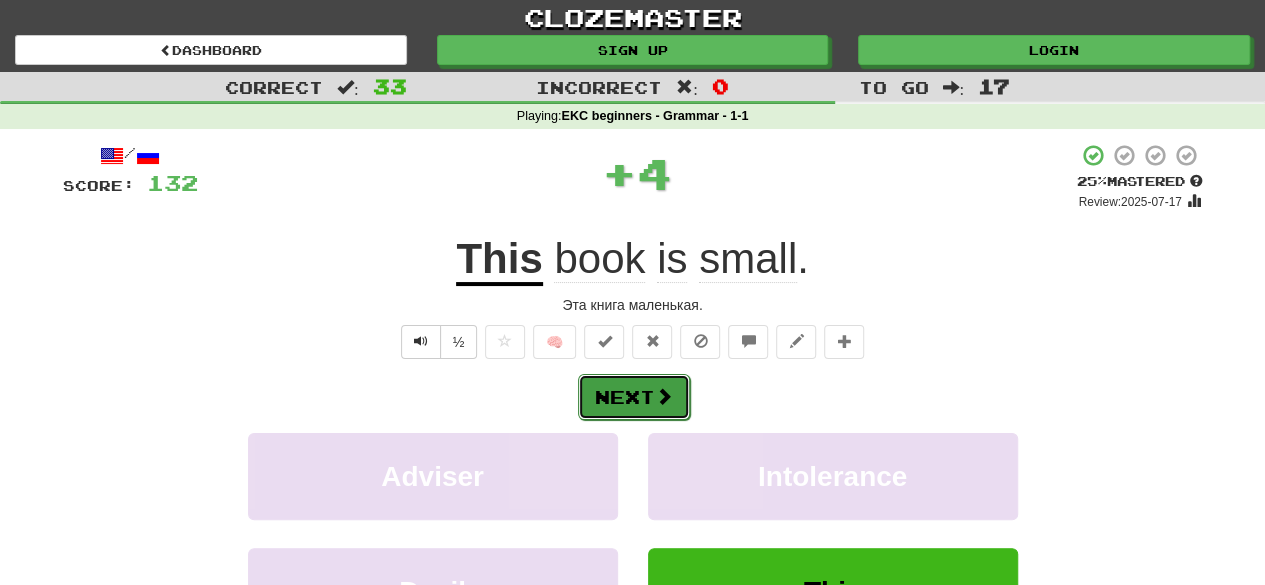click on "Next" at bounding box center (634, 397) 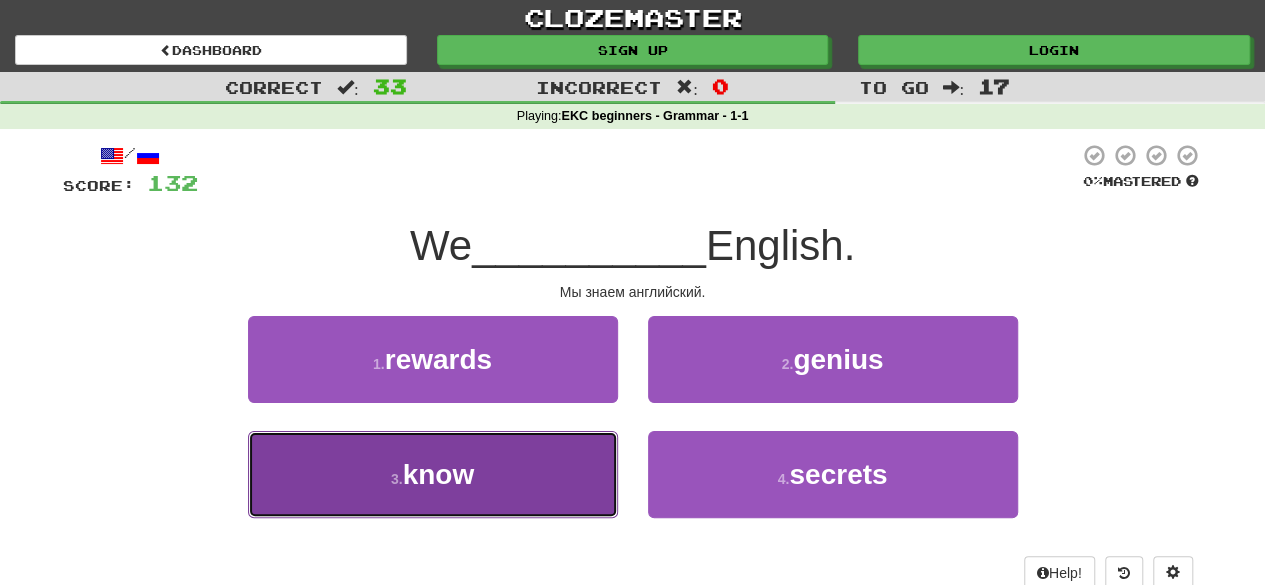 click on "know" at bounding box center (439, 474) 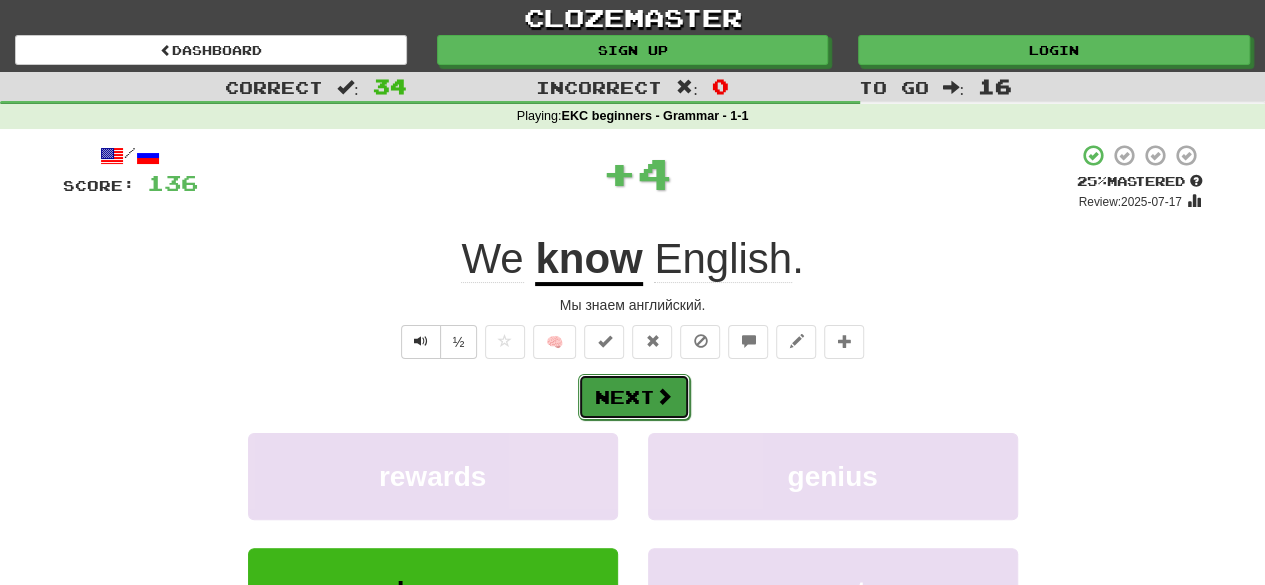 click on "Next" at bounding box center (634, 397) 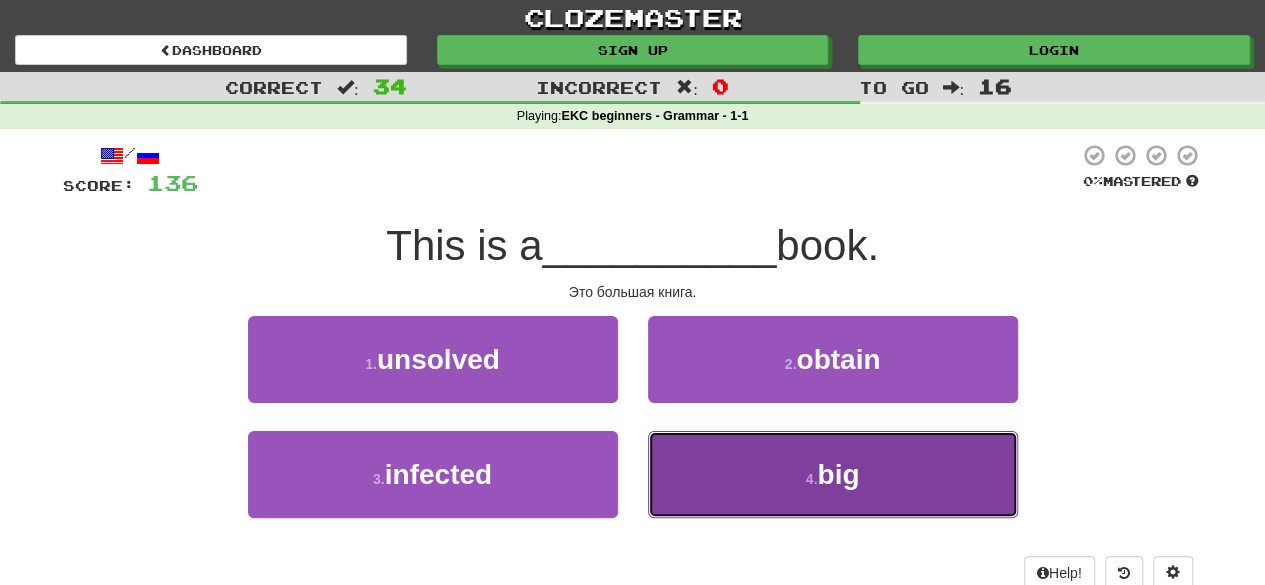 click on "big" at bounding box center [838, 474] 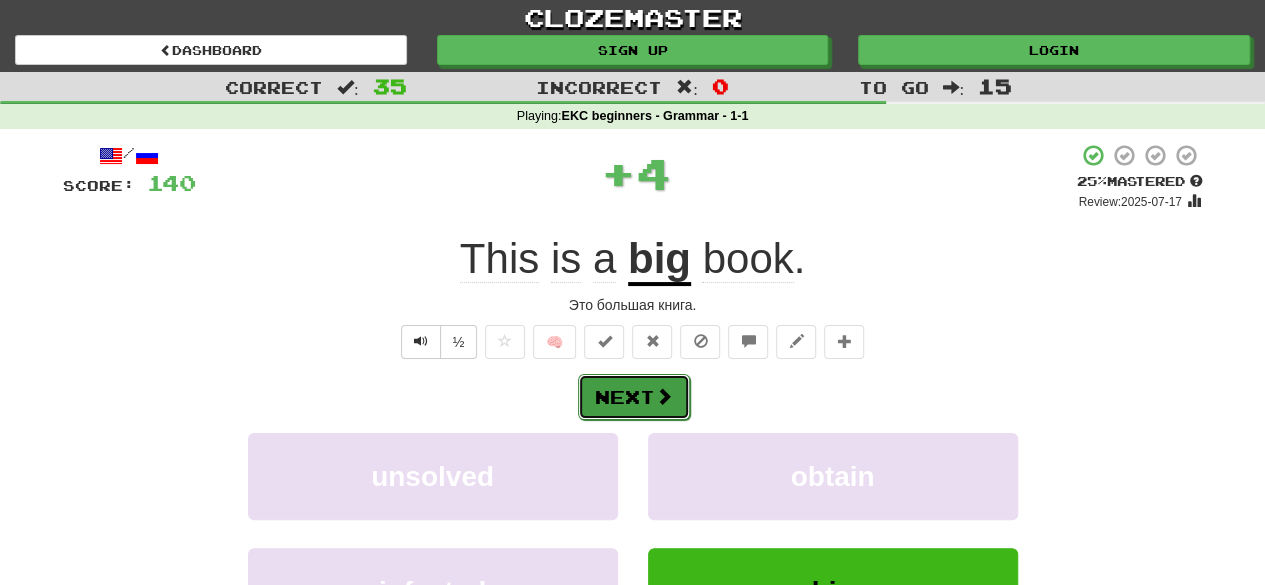 click on "Next" at bounding box center [634, 397] 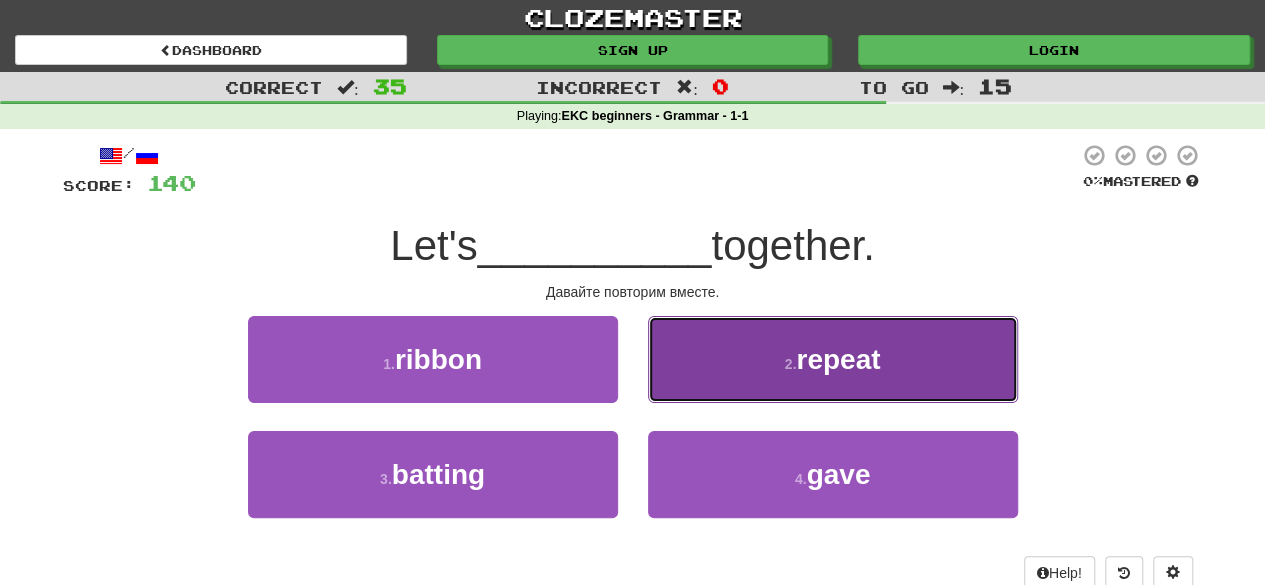 click on "repeat" at bounding box center [838, 359] 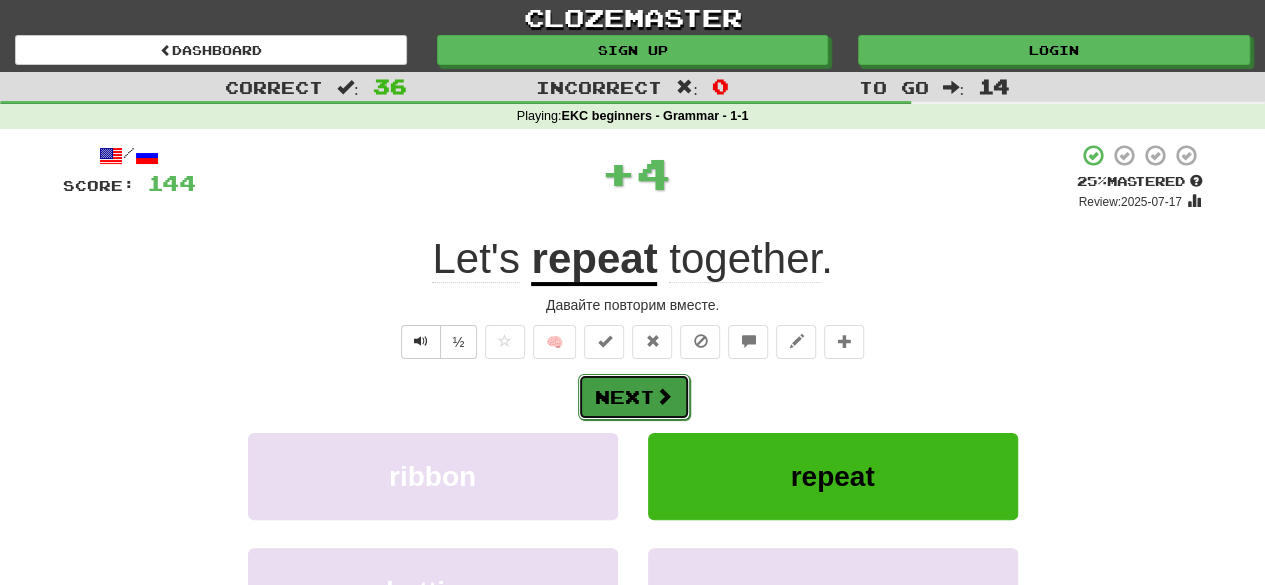 click on "Next" at bounding box center (634, 397) 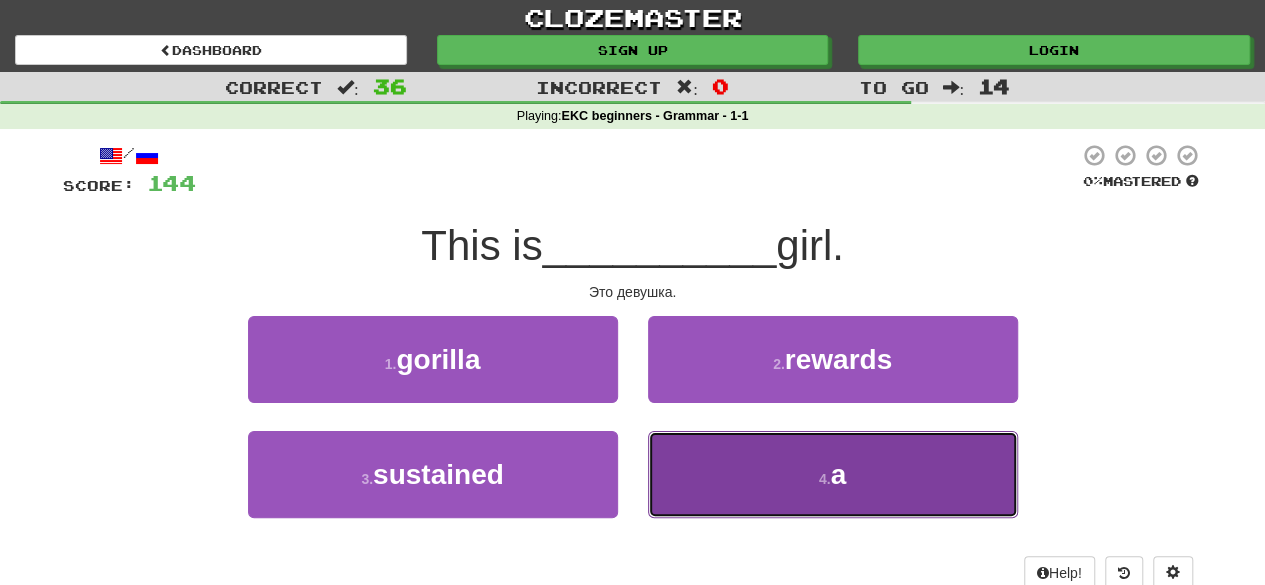click on "a" at bounding box center (839, 474) 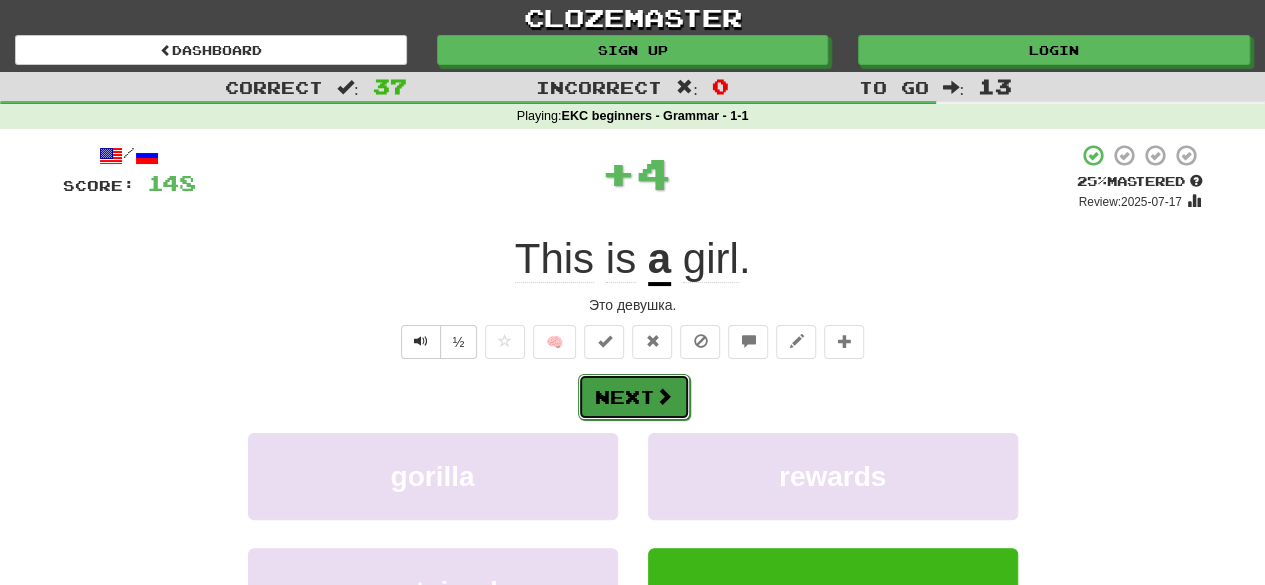 click on "Next" at bounding box center (634, 397) 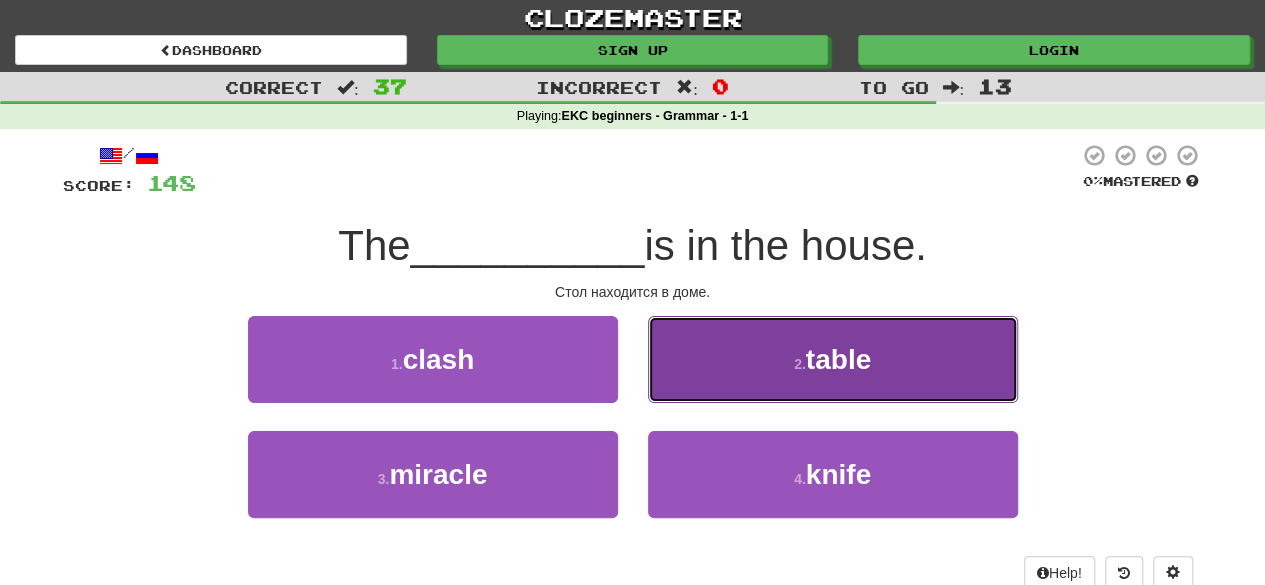 click on "table" at bounding box center (838, 359) 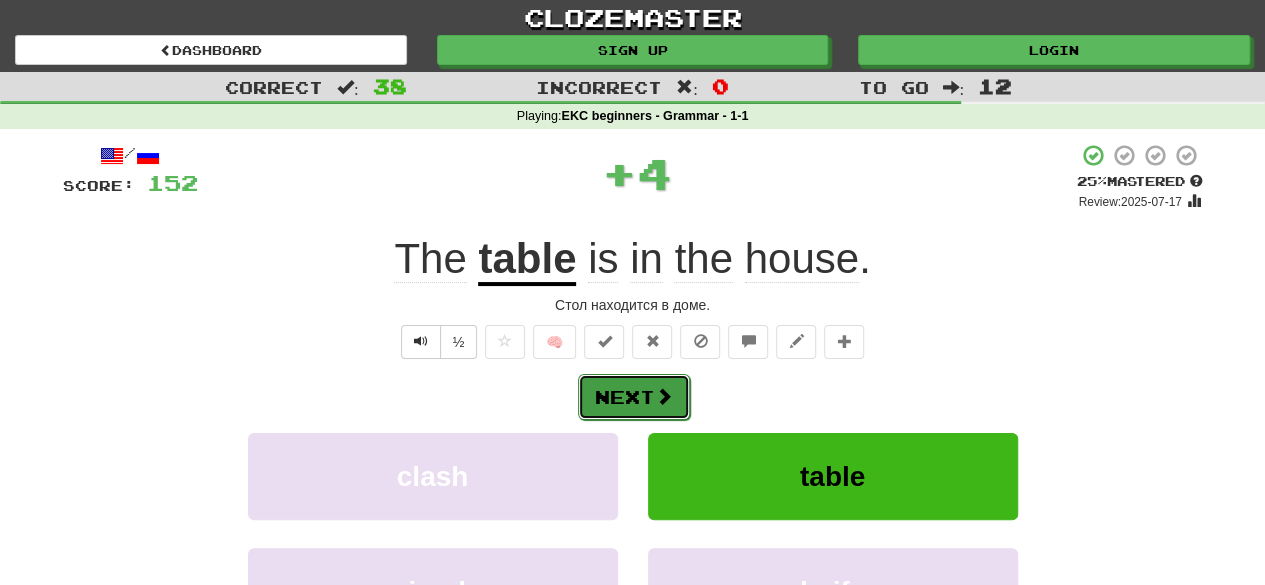 click on "Next" at bounding box center [634, 397] 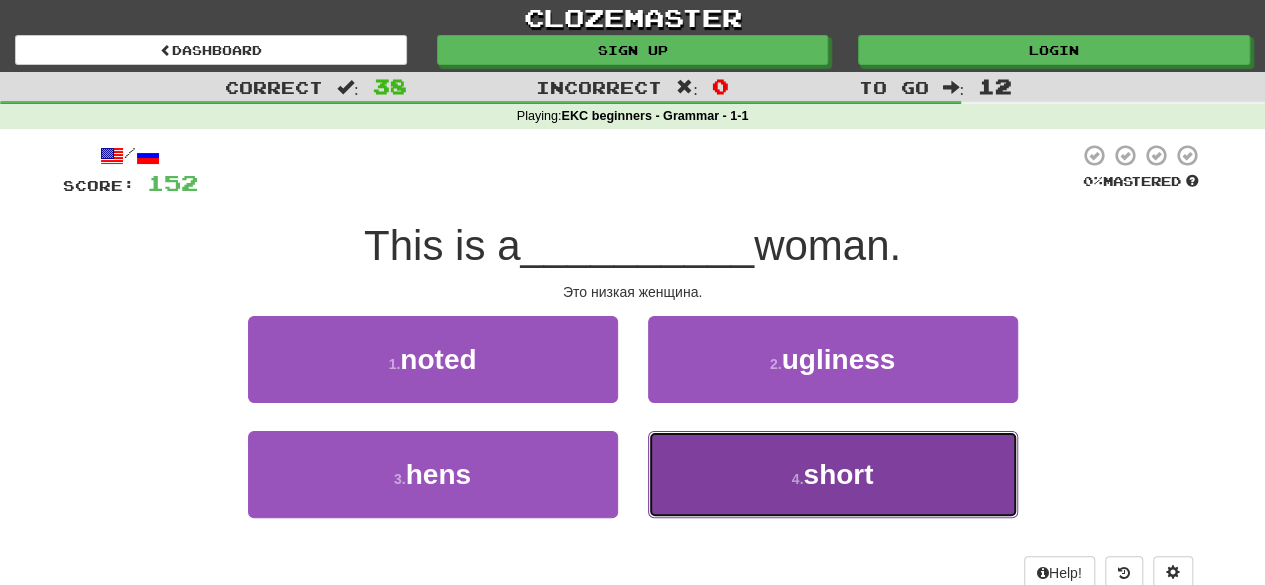 click on "short" at bounding box center [838, 474] 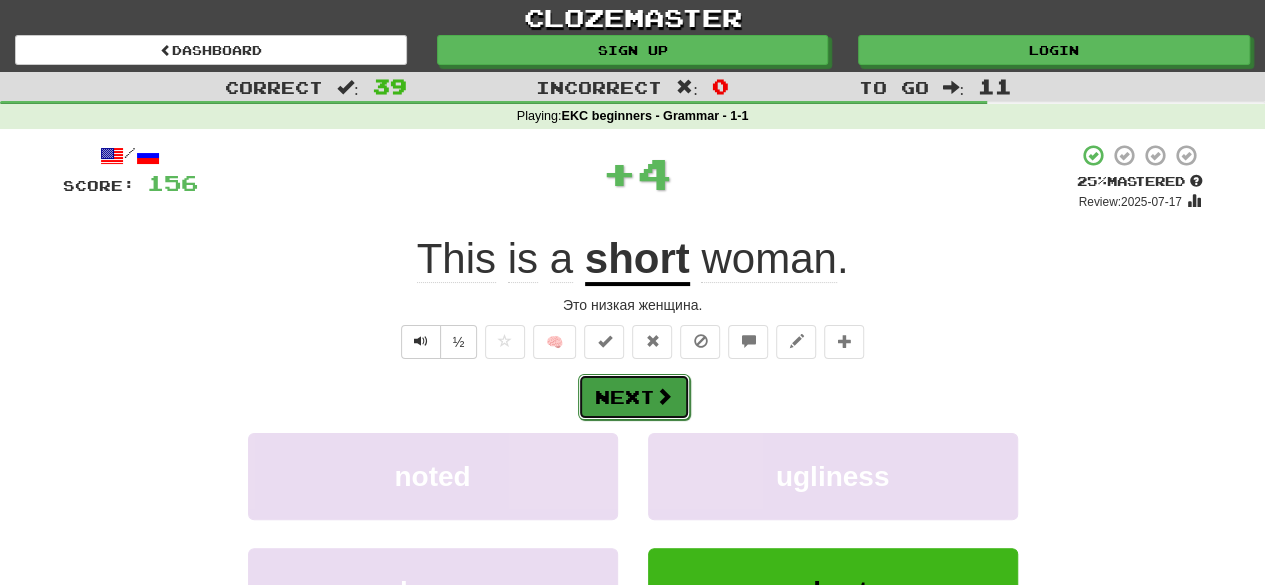 click on "Next" at bounding box center (634, 397) 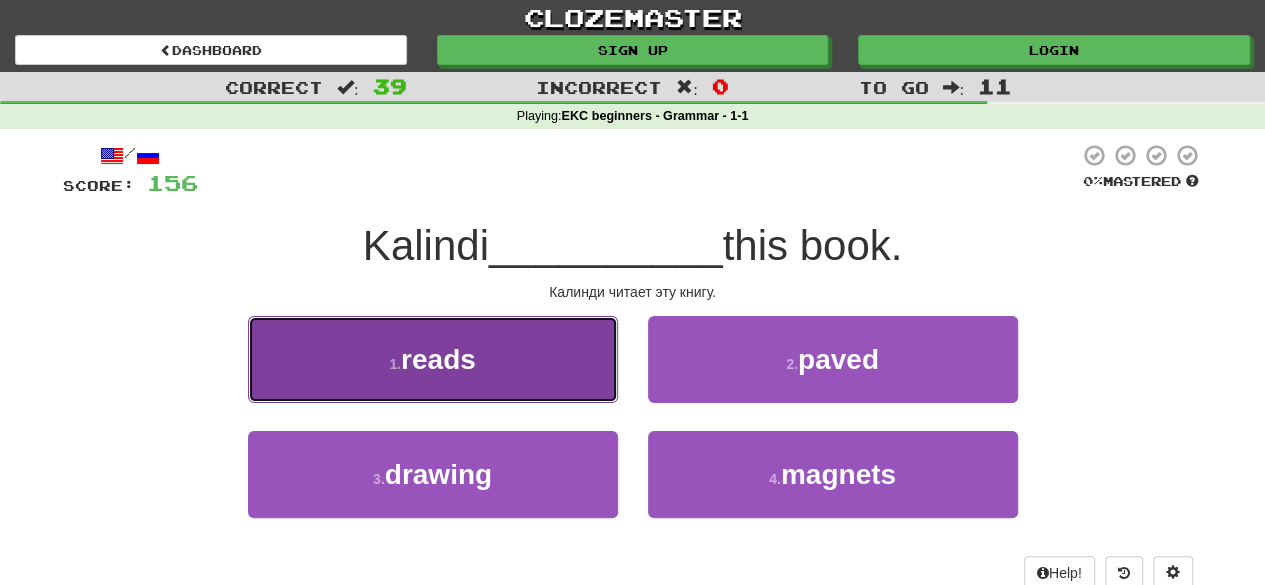 click on "reads" at bounding box center (438, 359) 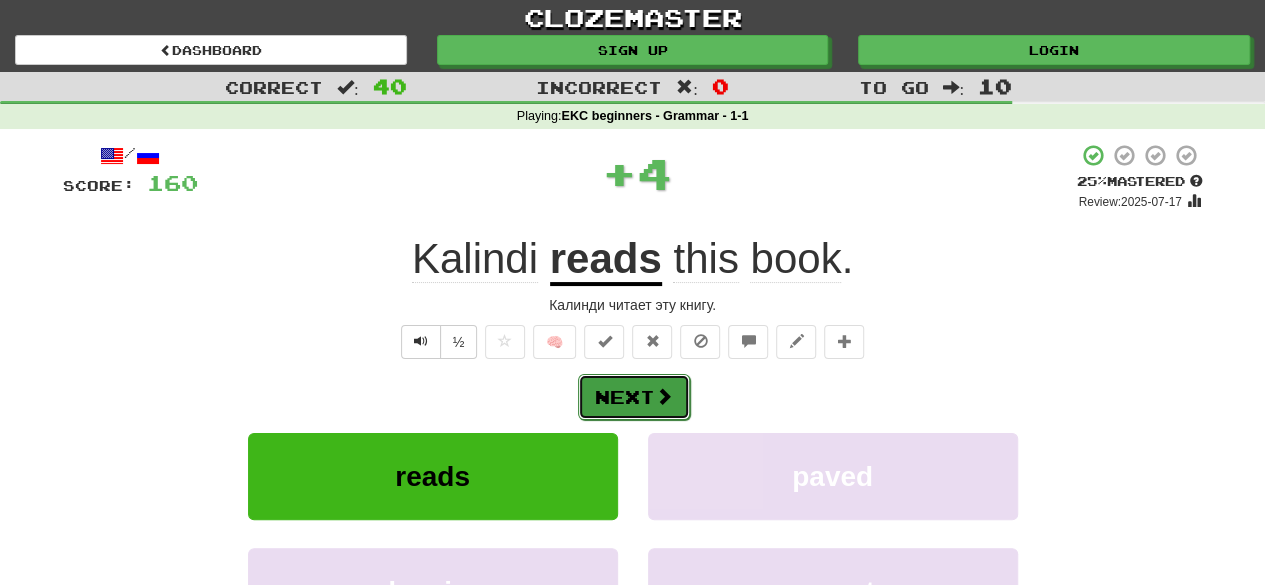 click on "Next" at bounding box center (634, 397) 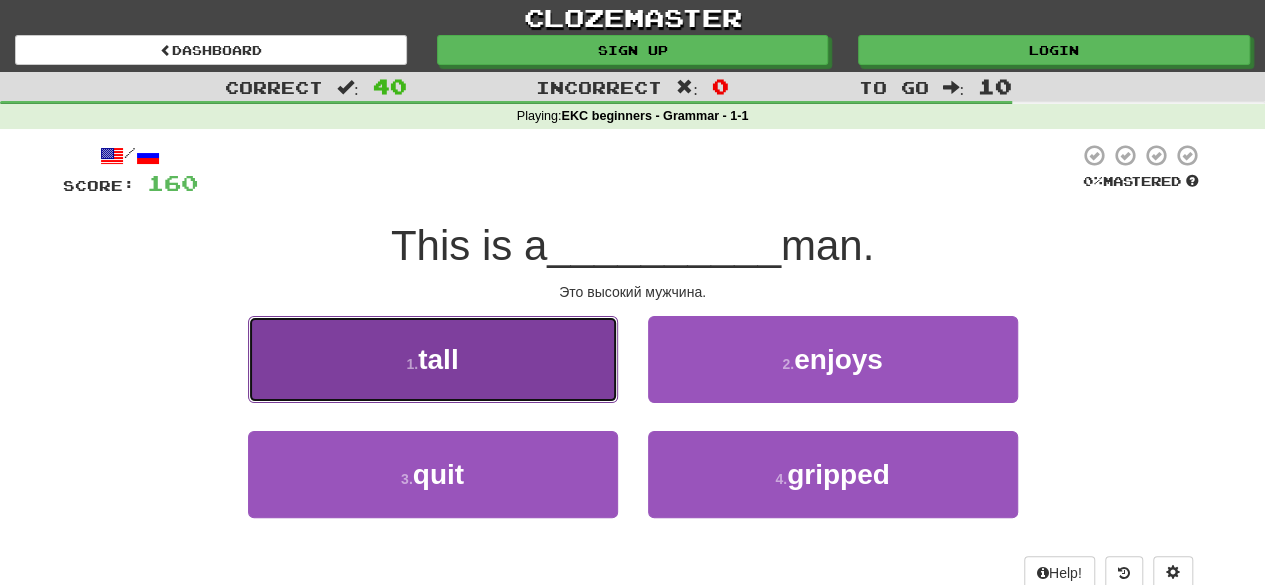 click on "tall" at bounding box center [438, 359] 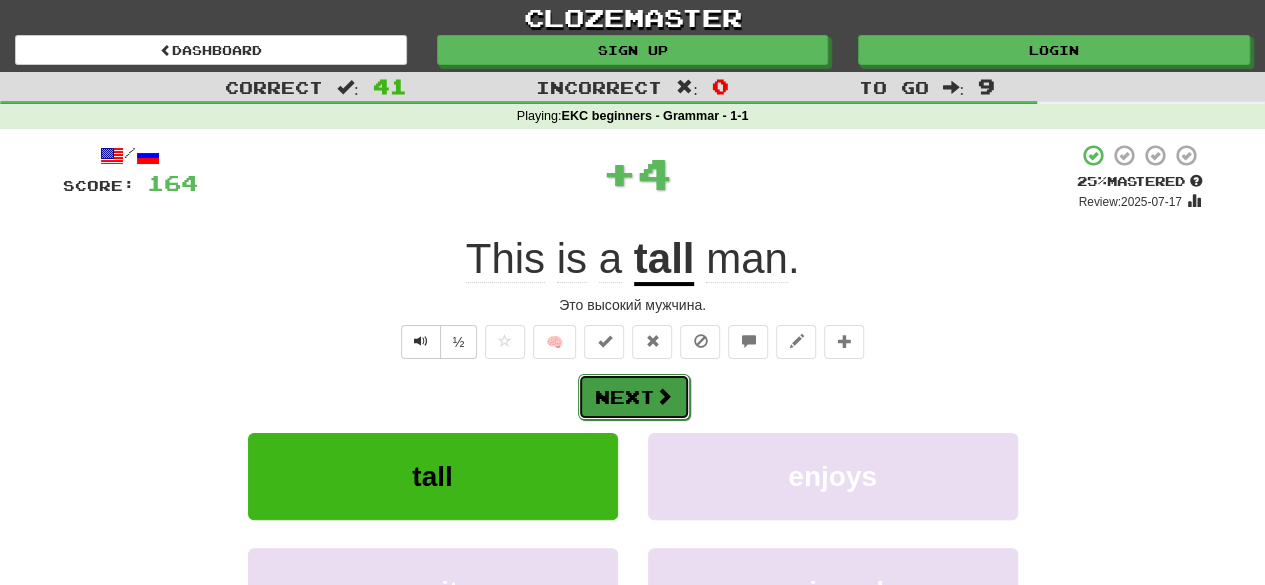 click on "Next" at bounding box center [634, 397] 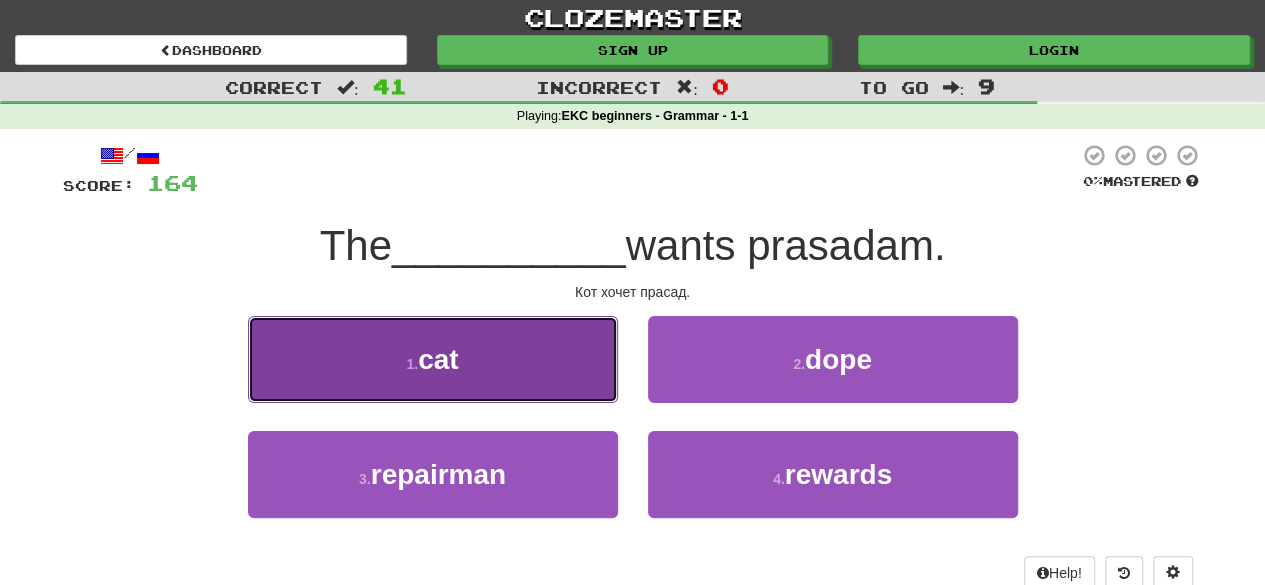 click on "cat" at bounding box center [438, 359] 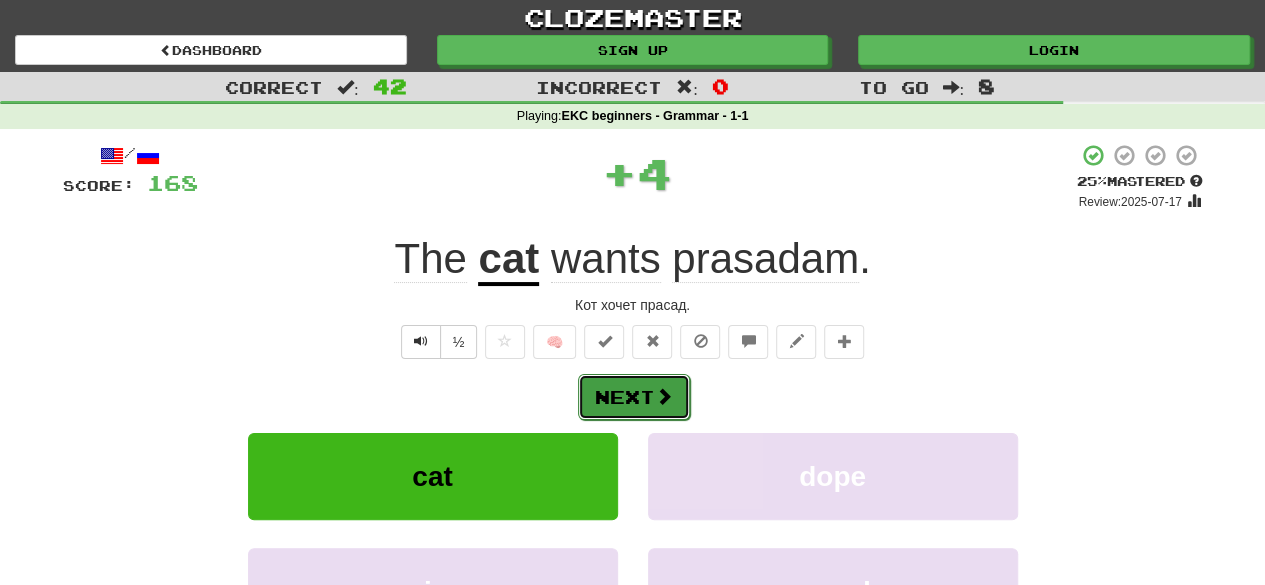 click on "Next" at bounding box center [634, 397] 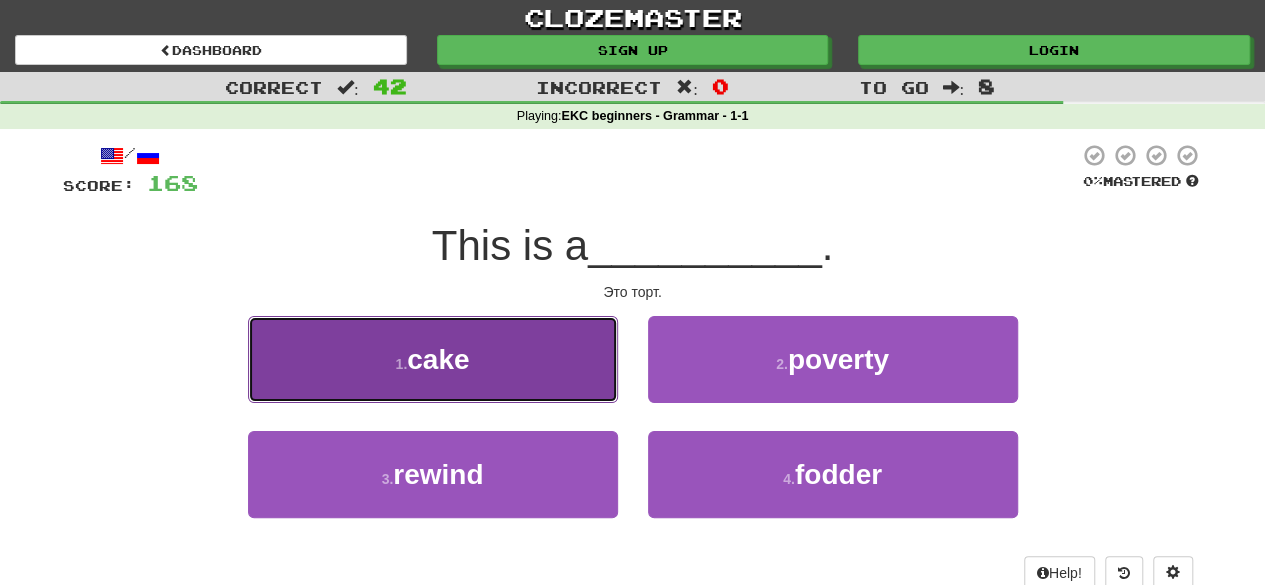 click on "cake" at bounding box center [438, 359] 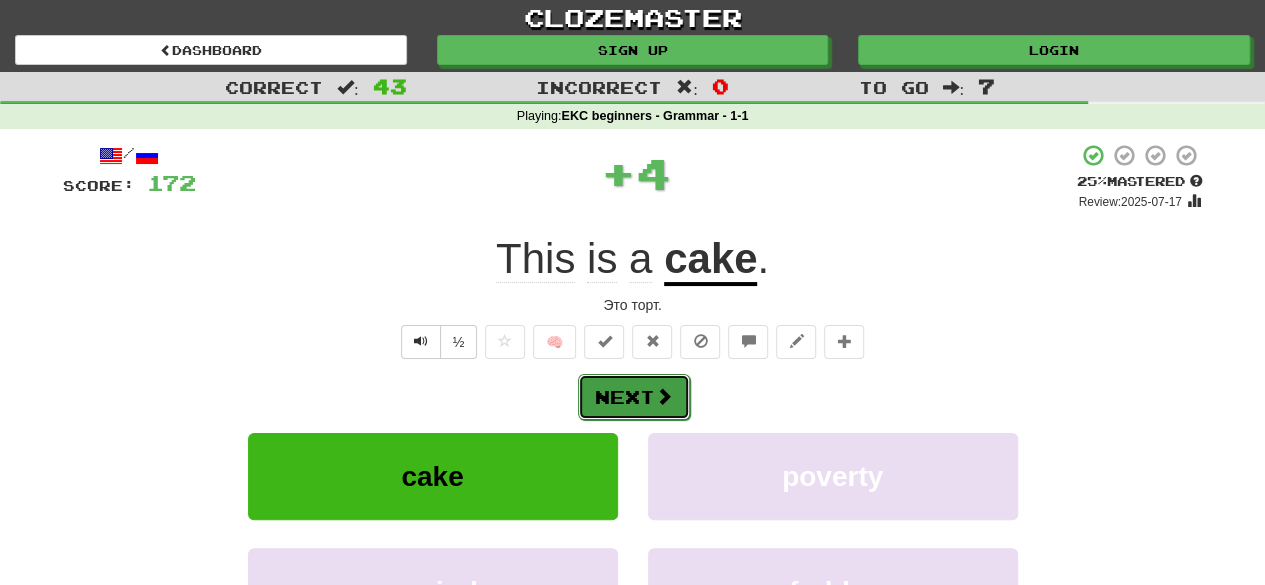 click on "Next" at bounding box center (634, 397) 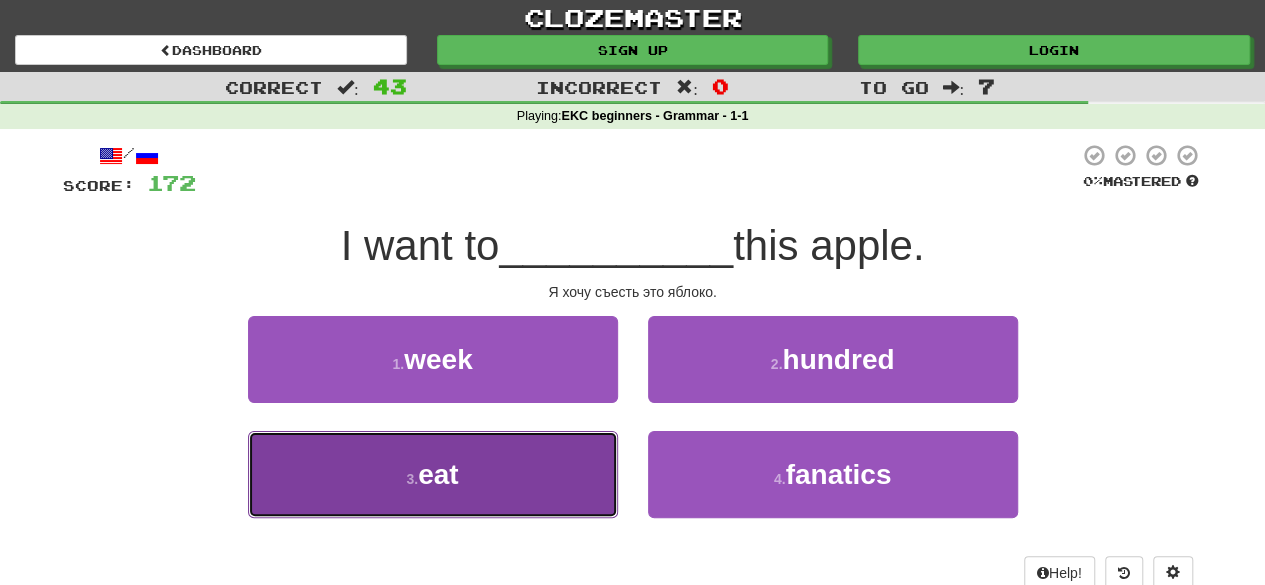 click on "3 .  eat" at bounding box center (433, 474) 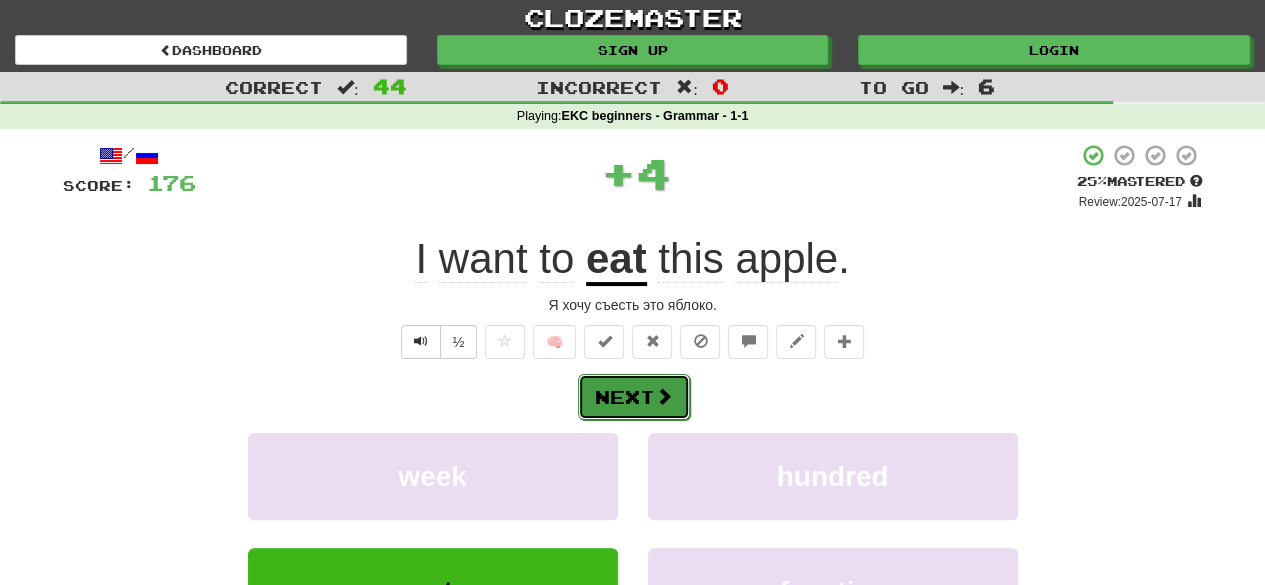 click on "Next" at bounding box center (634, 397) 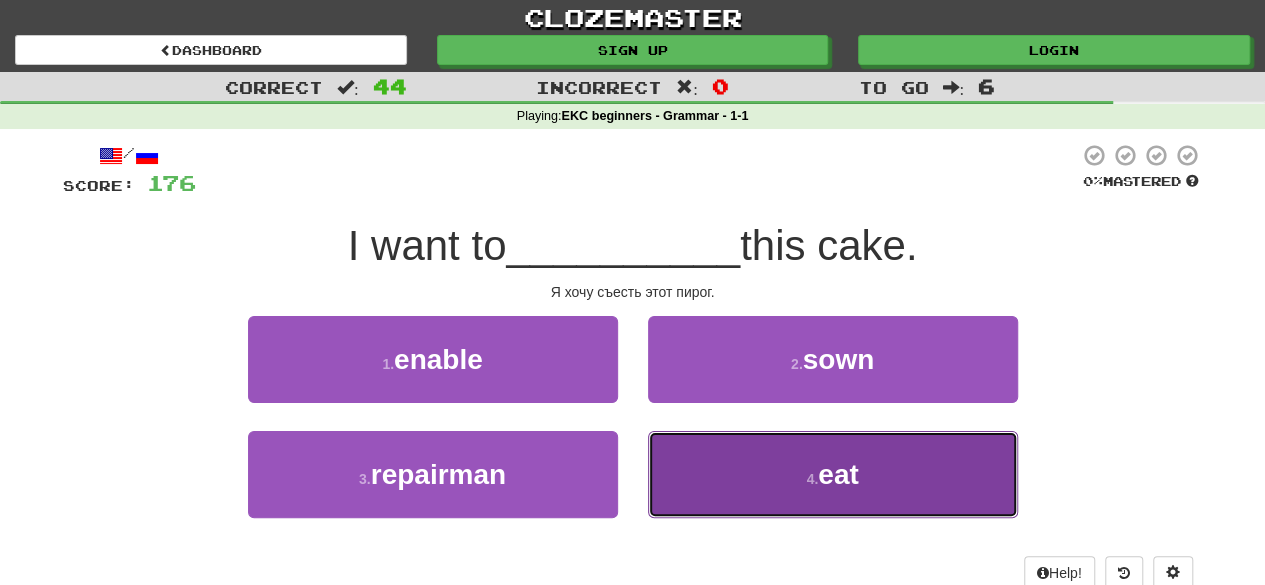 click on "eat" at bounding box center [838, 474] 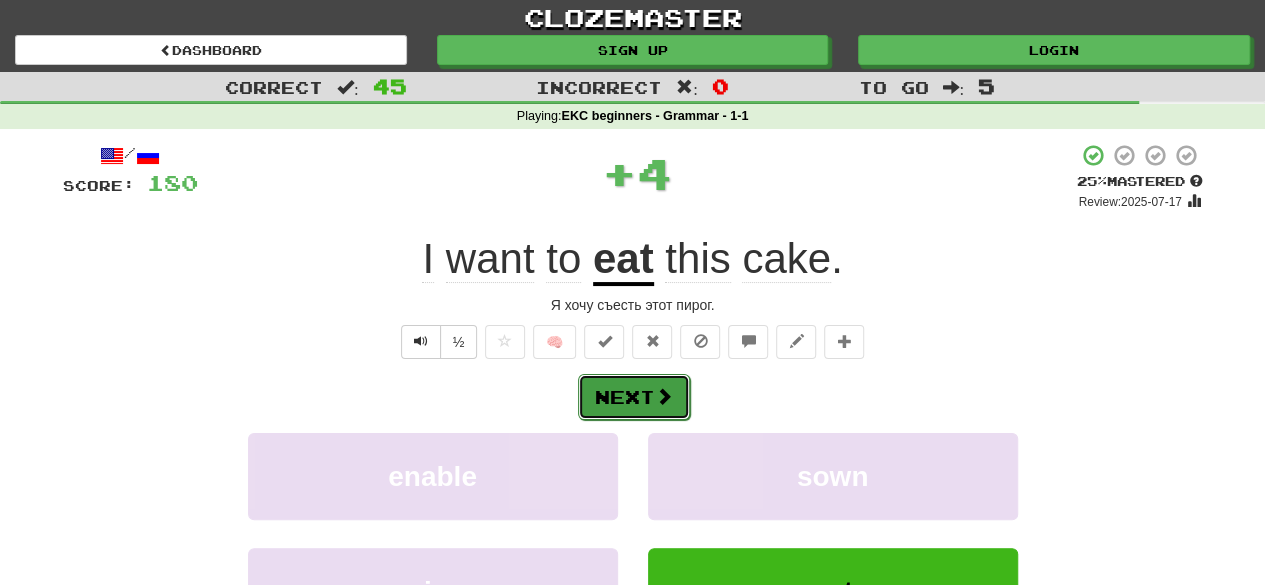 click on "Next" at bounding box center [634, 397] 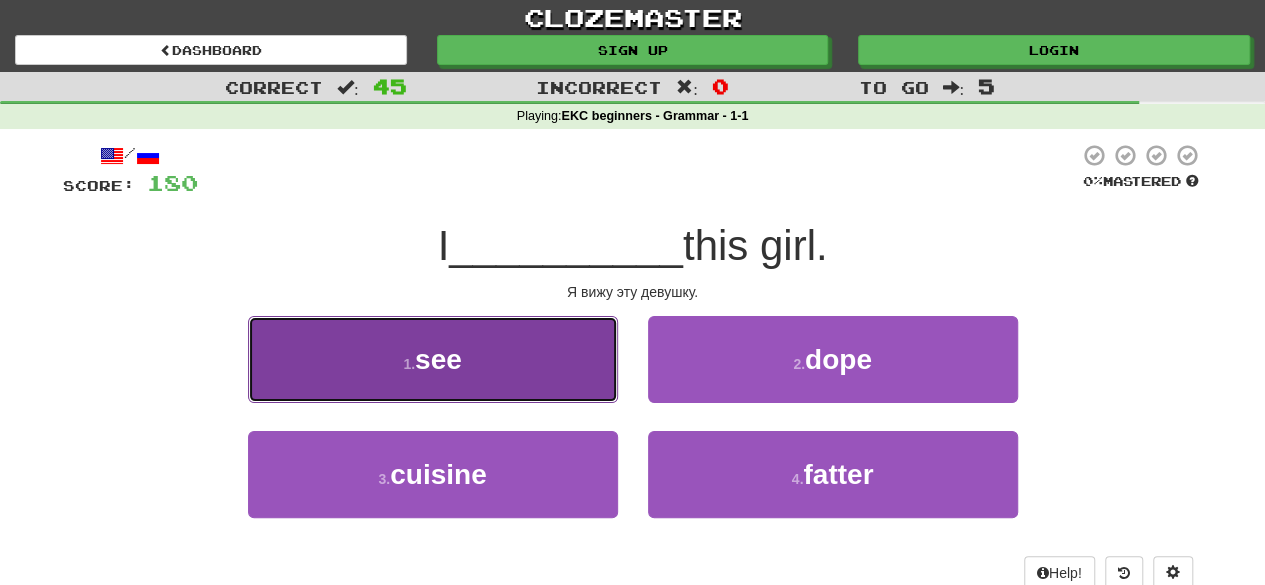click on "see" at bounding box center [438, 359] 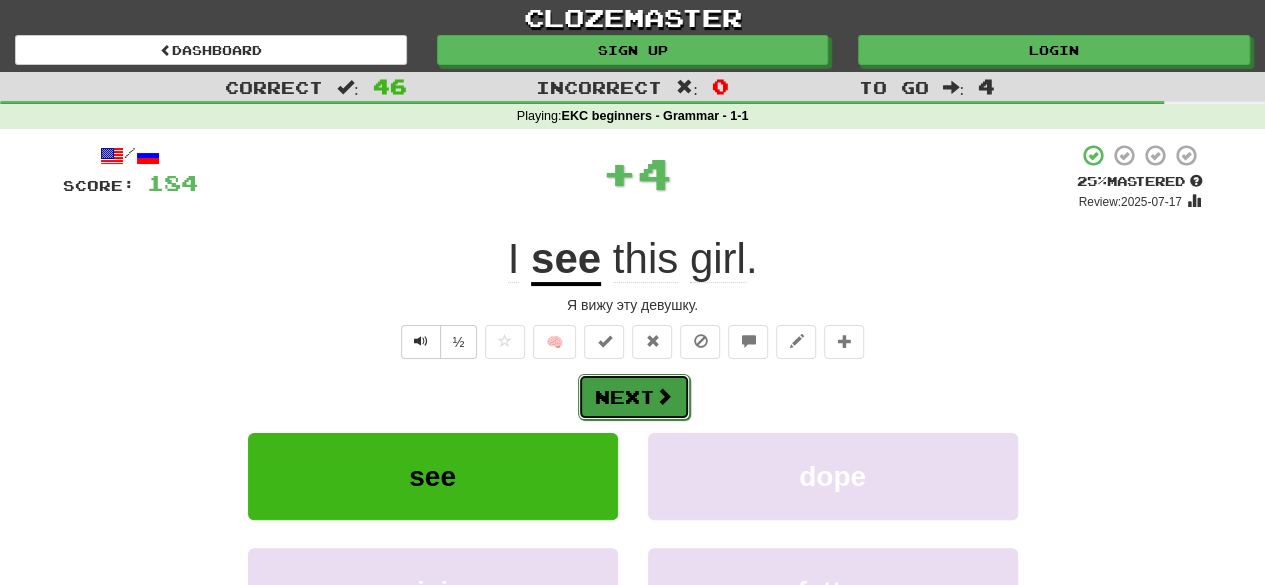 click on "Next" at bounding box center [634, 397] 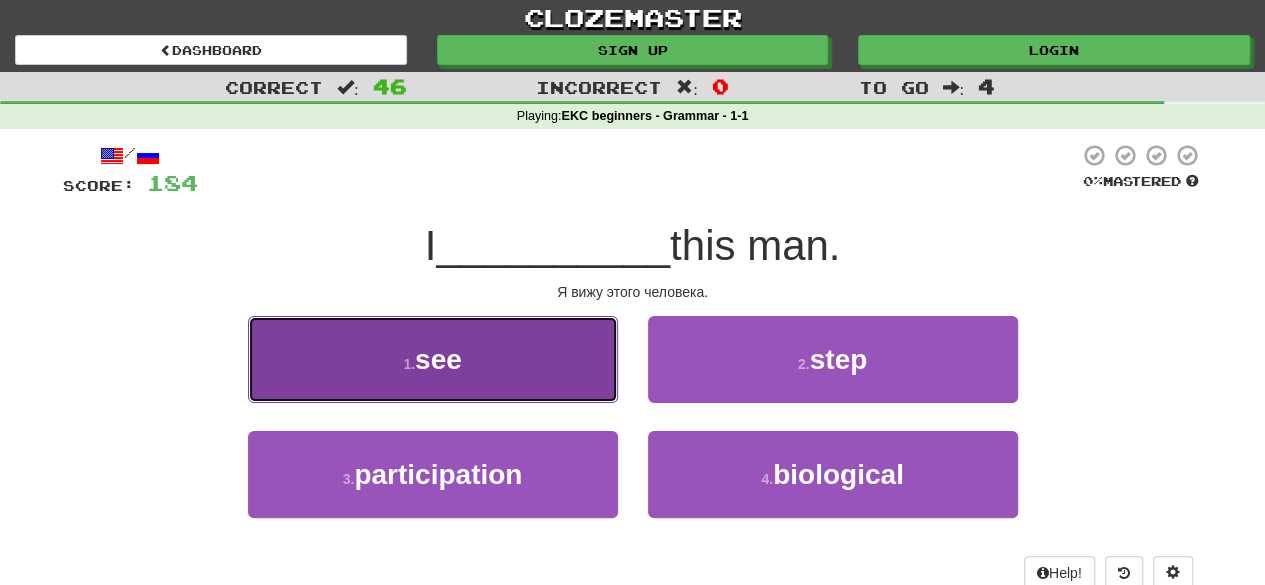click on "see" at bounding box center (438, 359) 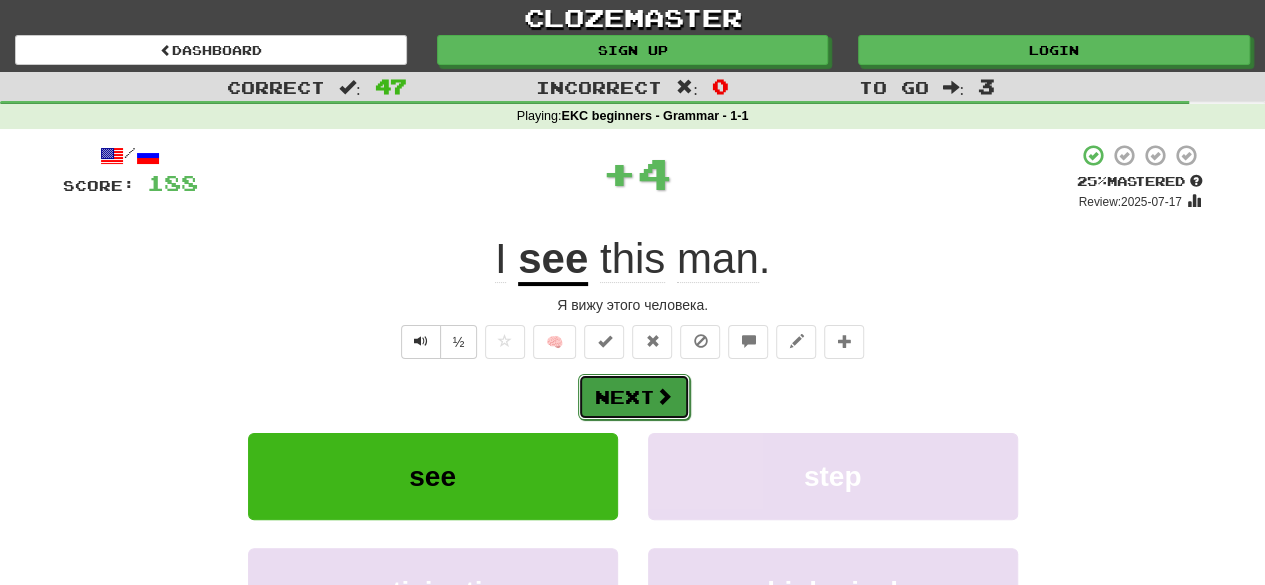 click on "Next" at bounding box center (634, 397) 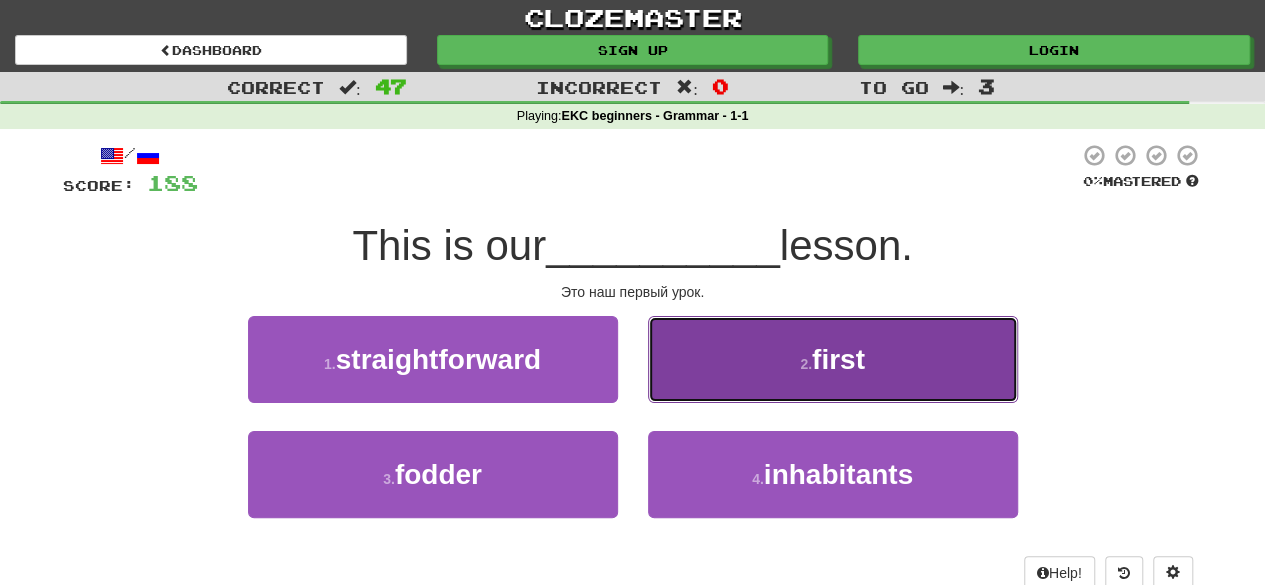 click on "first" at bounding box center [838, 359] 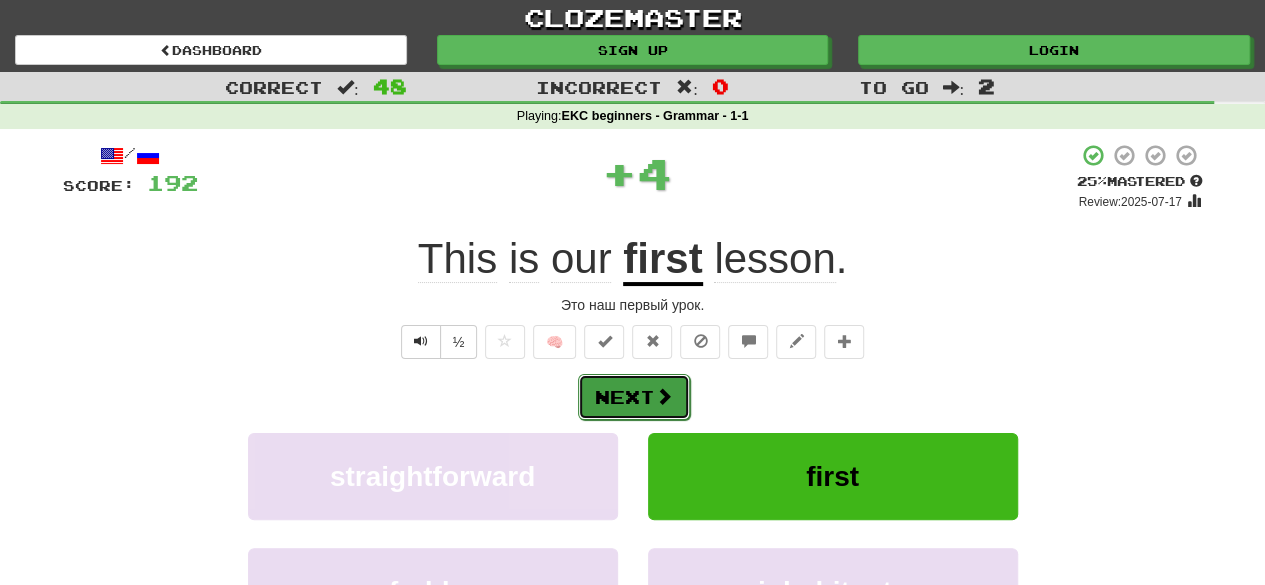 click on "Next" at bounding box center (634, 397) 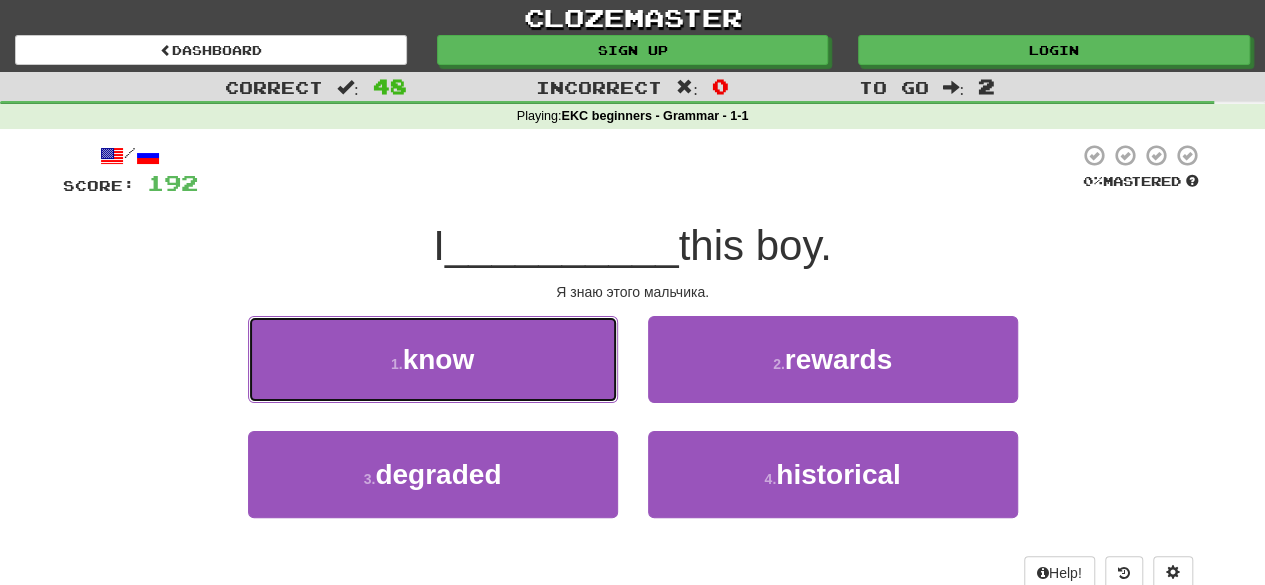 click on "know" at bounding box center (439, 359) 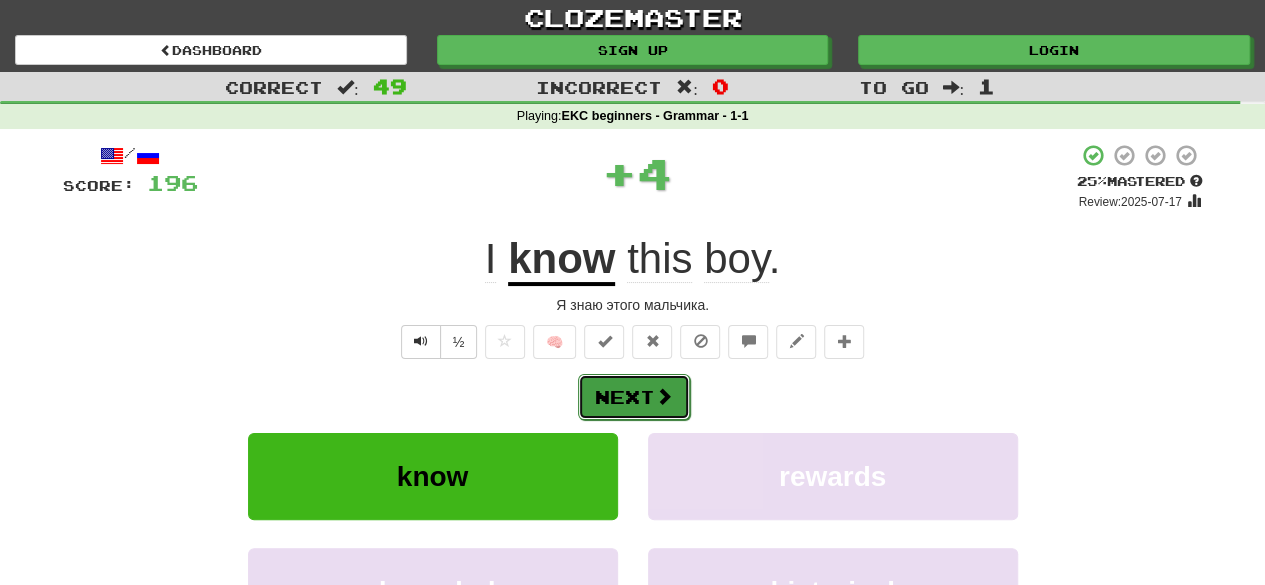 click on "Next" at bounding box center (634, 397) 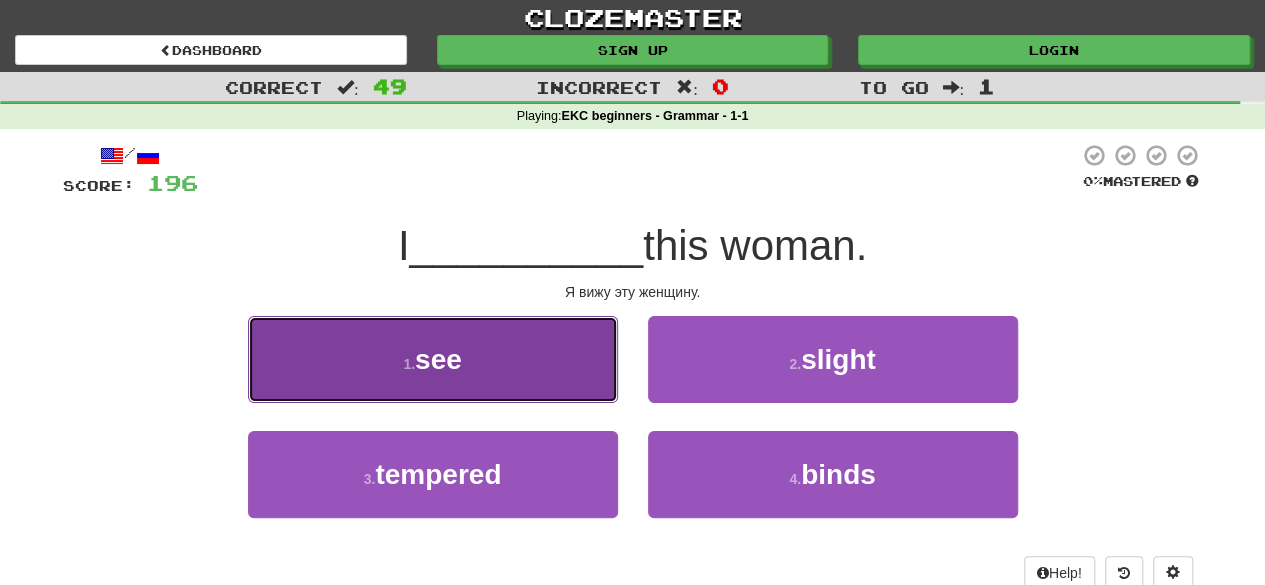 click on "1 .  see" at bounding box center (433, 359) 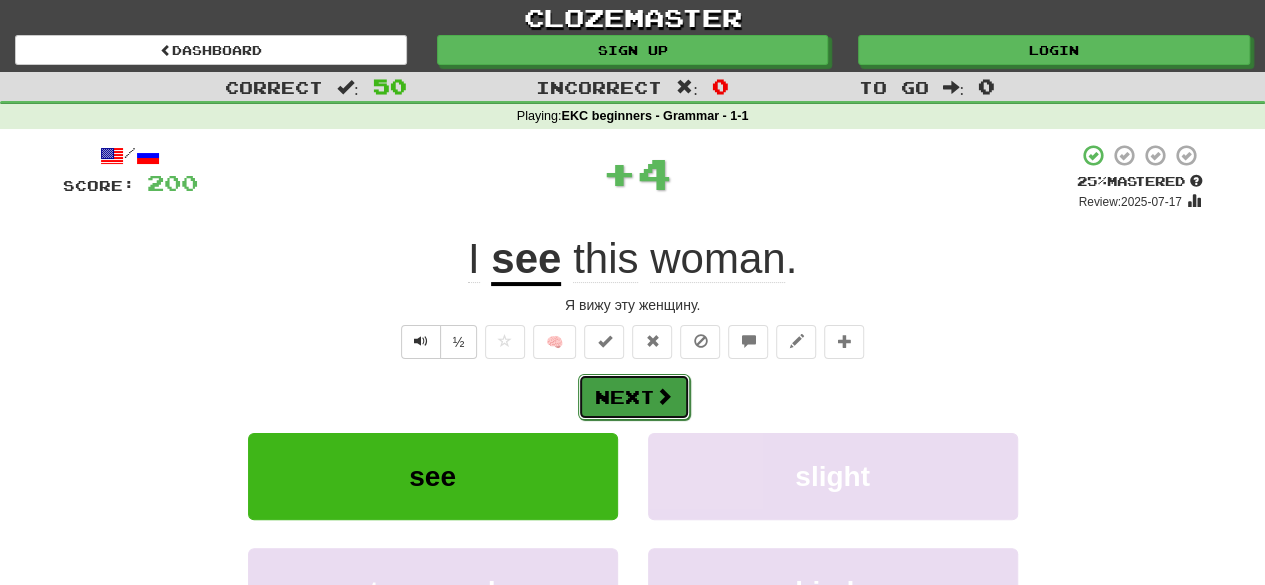 click on "Next" at bounding box center (634, 397) 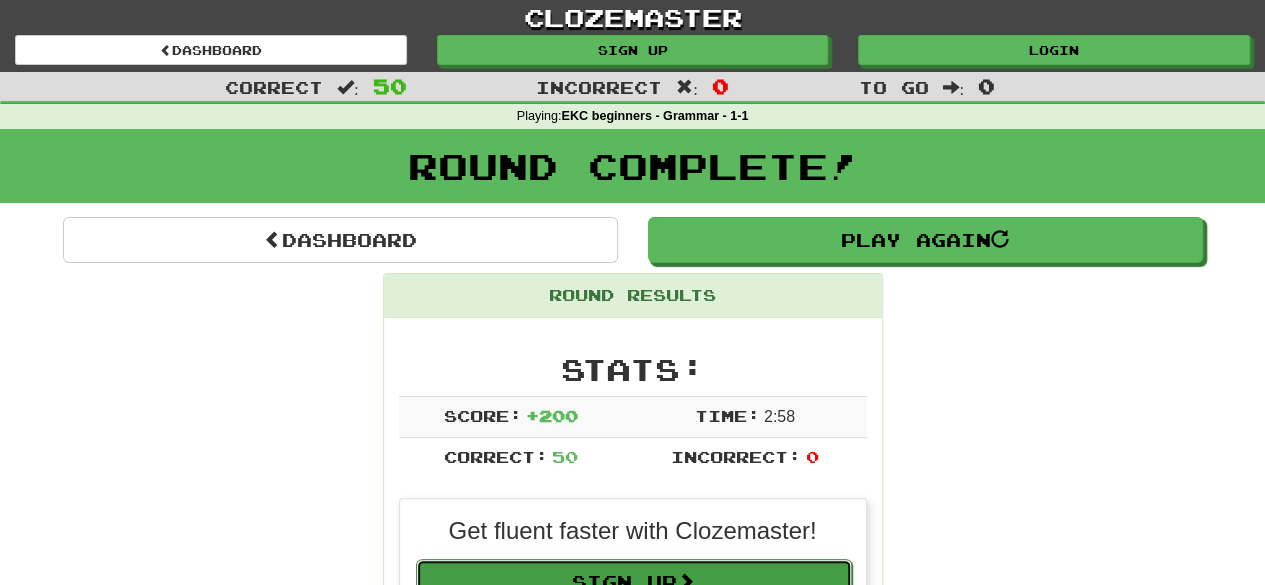 click on "Sign Up" at bounding box center (634, 582) 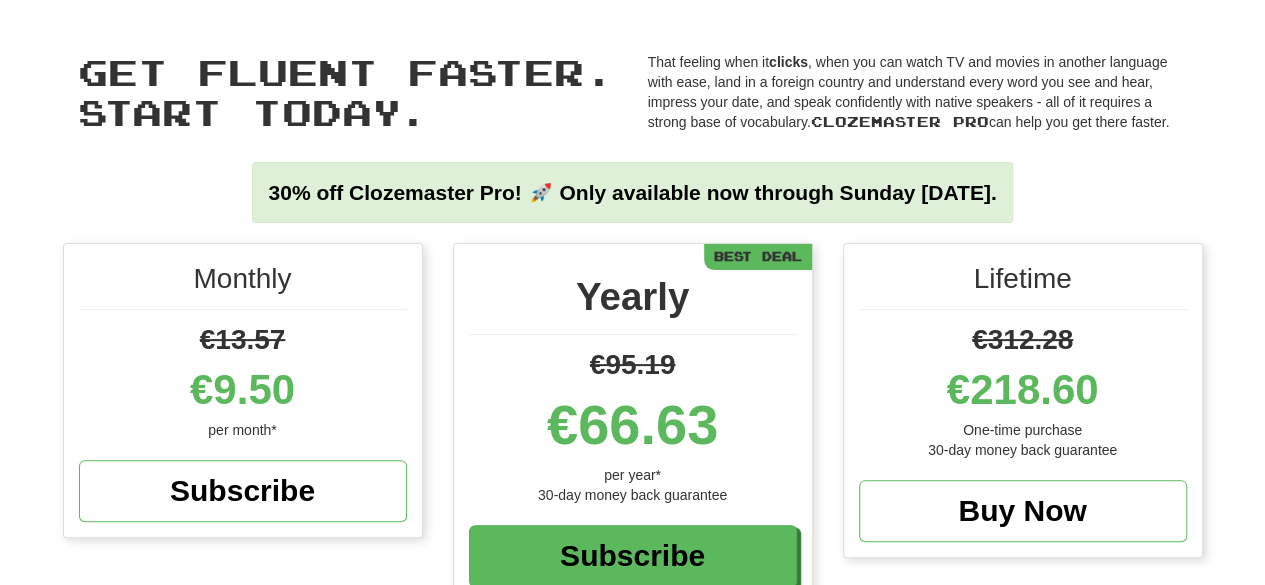 scroll, scrollTop: 100, scrollLeft: 0, axis: vertical 